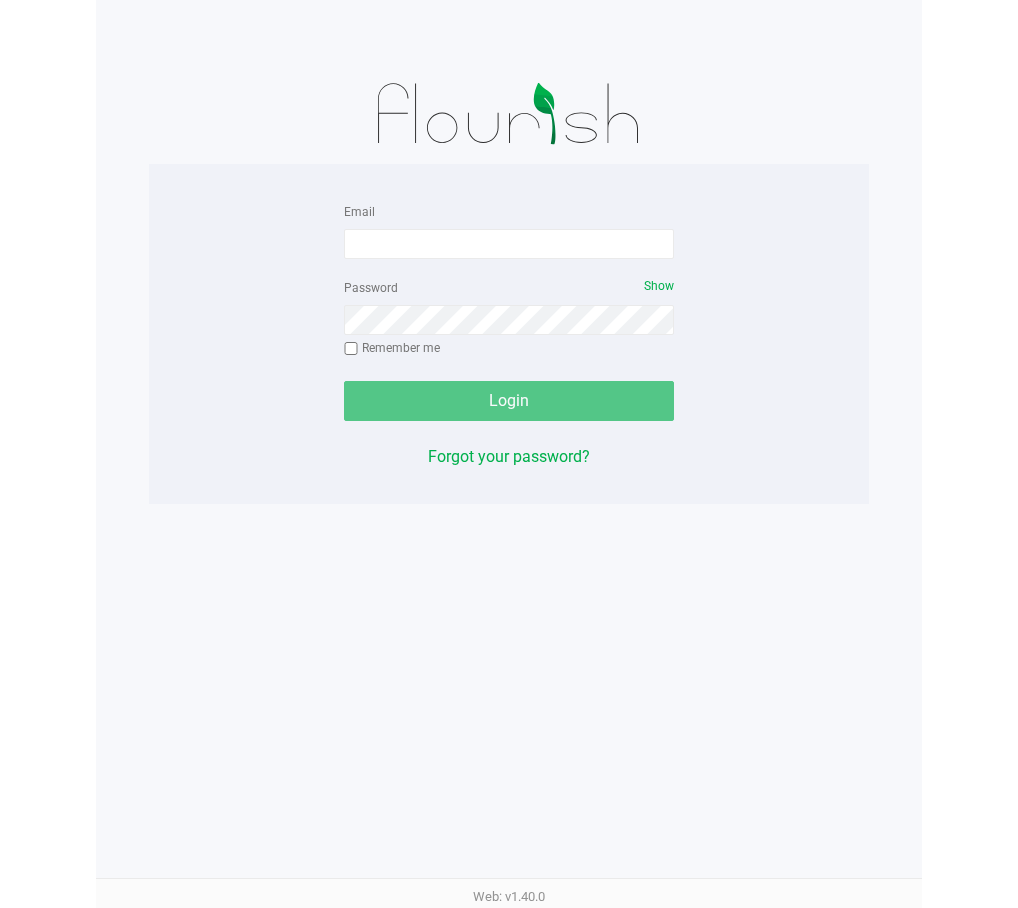 scroll, scrollTop: 0, scrollLeft: 0, axis: both 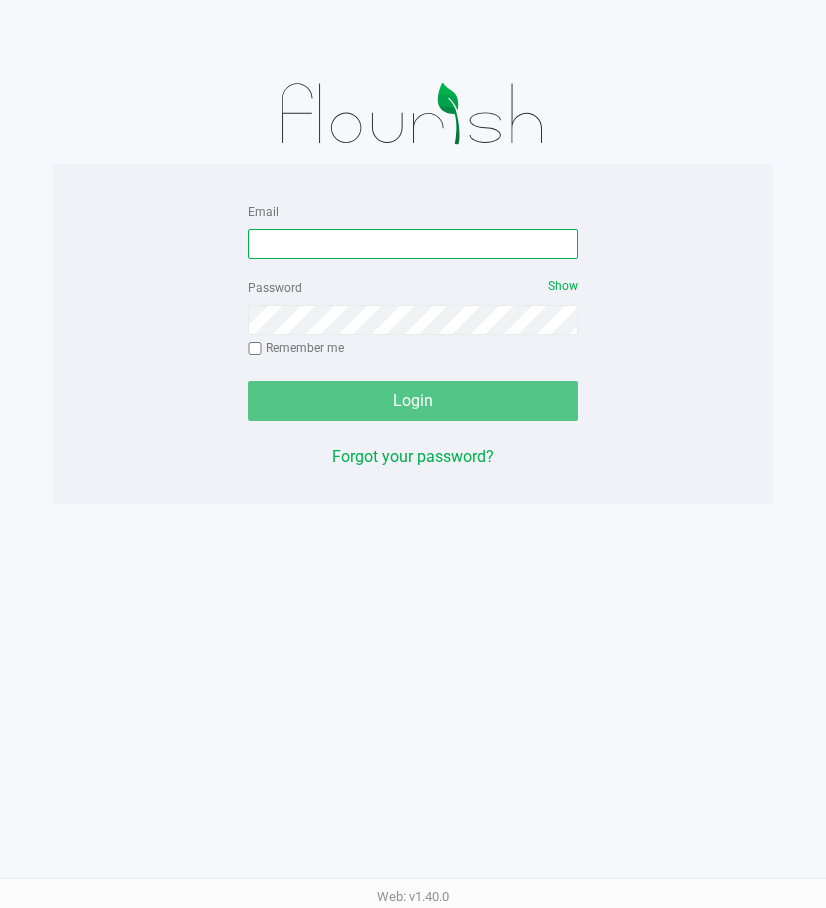 click on "Email" at bounding box center (413, 244) 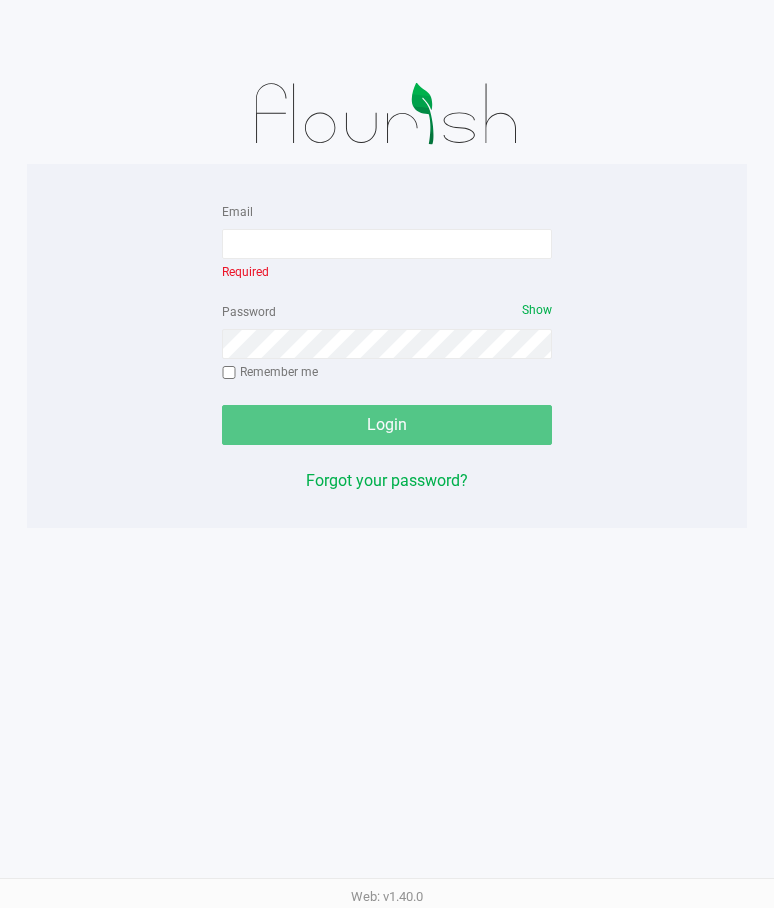 click on "Email" 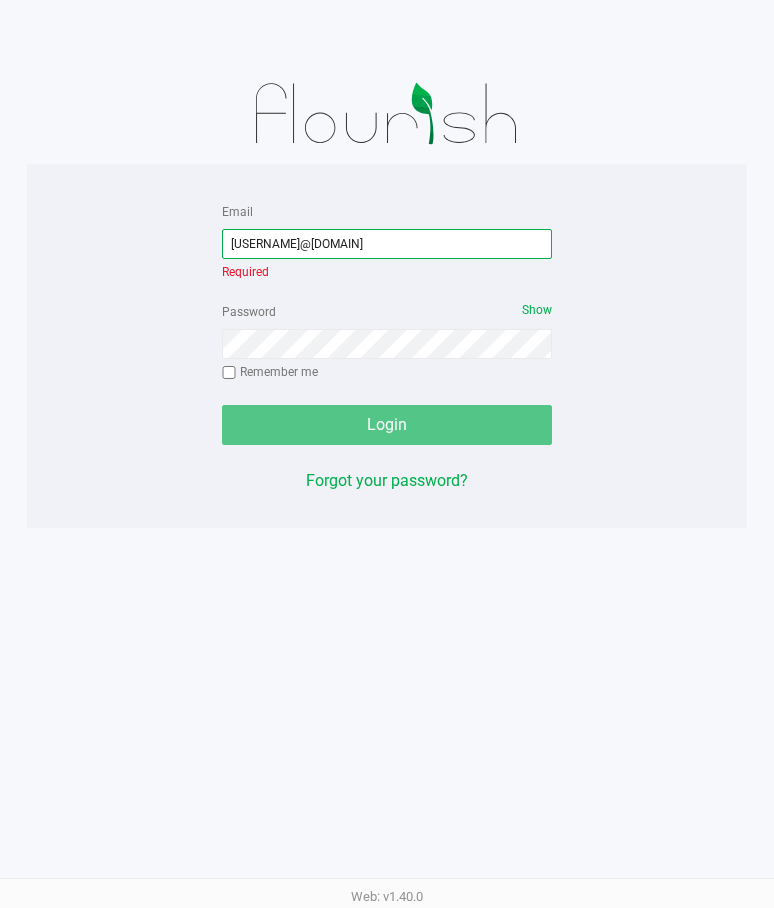 type on "tgramenidis@liveparallel.com" 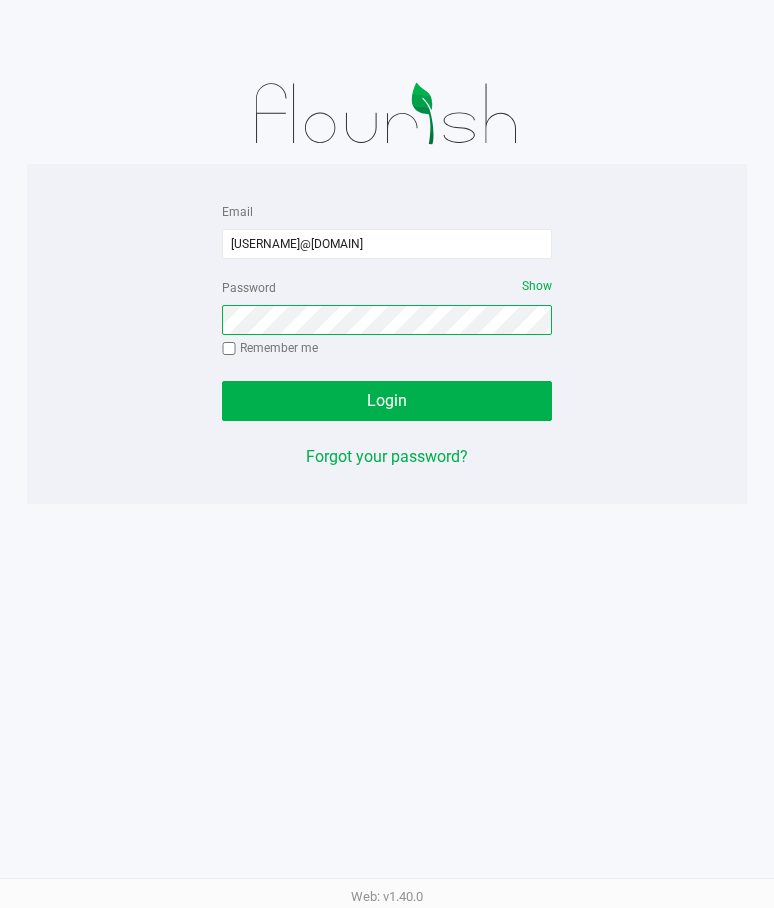 click on "Login" 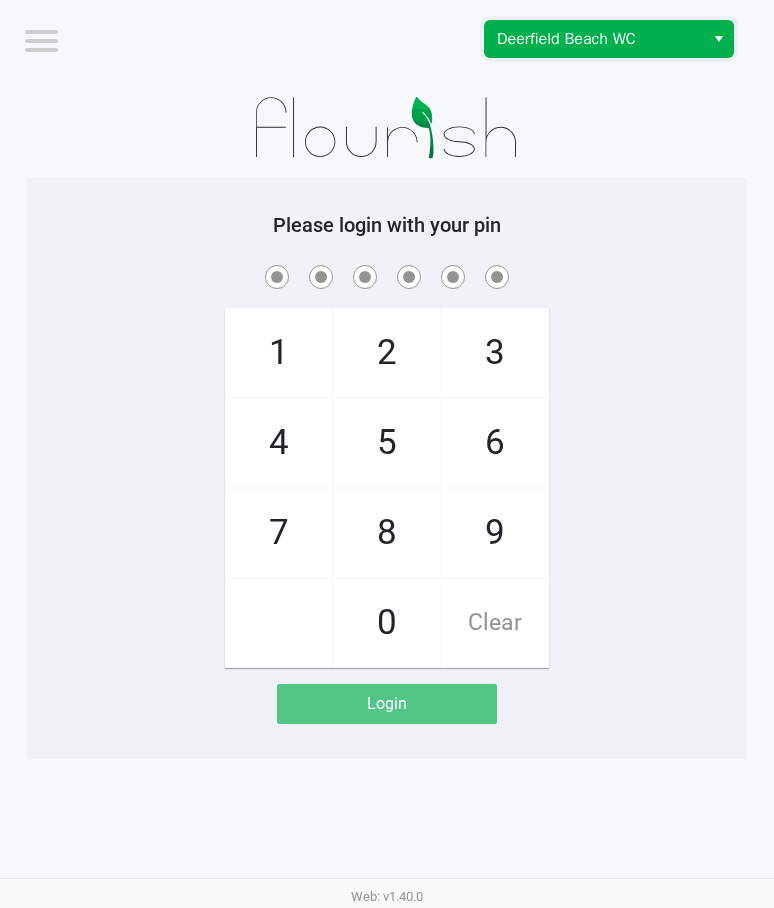 click on "Deerfield Beach WC" at bounding box center (594, 39) 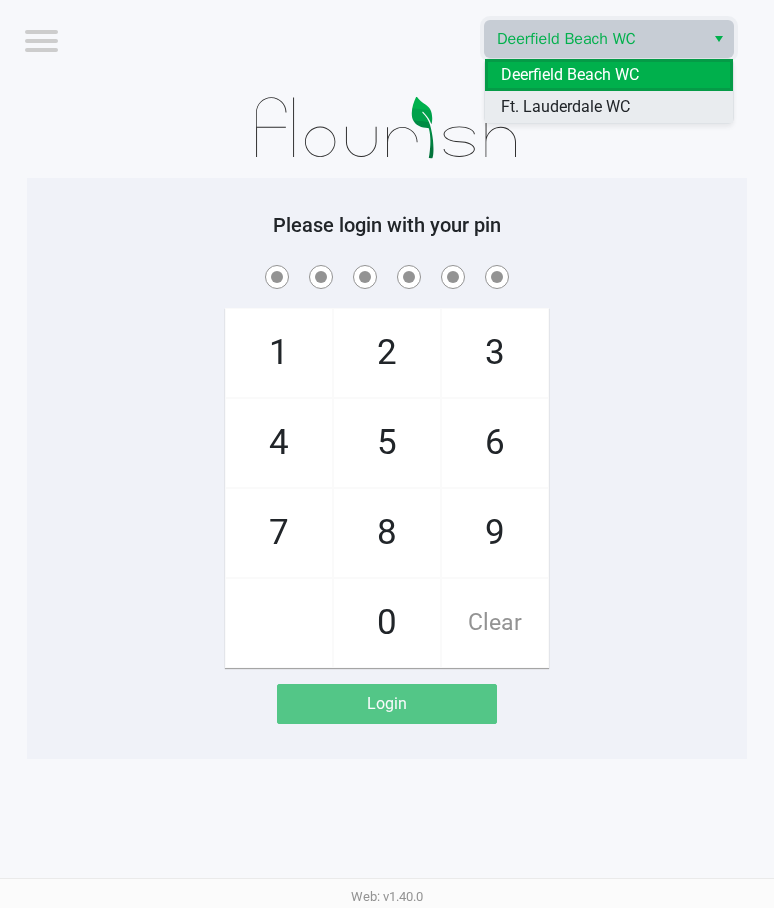 click on "Ft. Lauderdale WC" at bounding box center (565, 107) 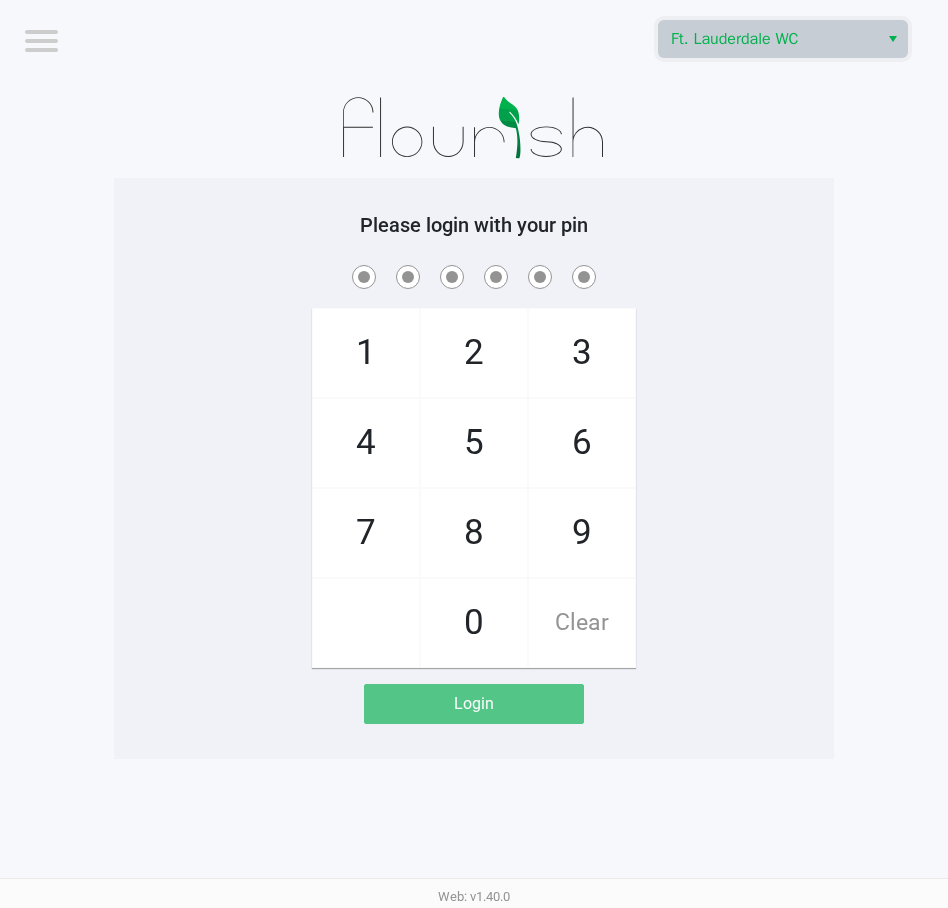 click on "Logout  Ft. Lauderdale WC    Please login with your pin  1   4   7       2   5   8   0   3   6   9   Clear   Login" 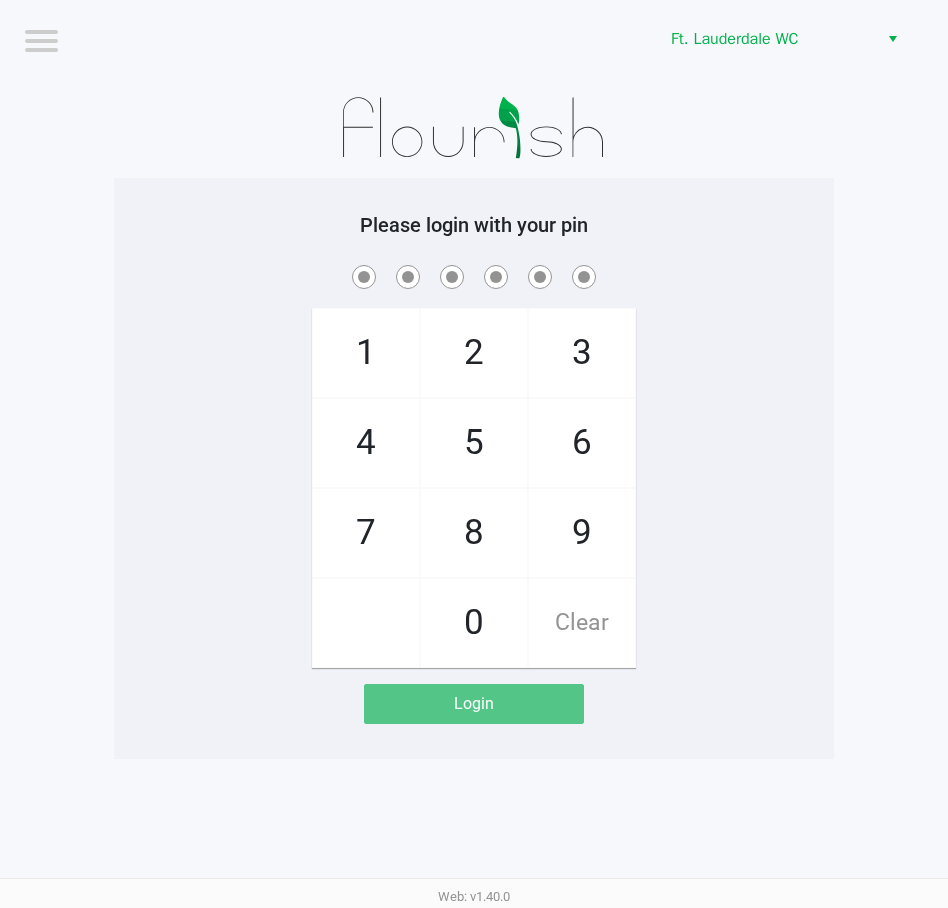 click on "Logout  Ft. Lauderdale WC    Please login with your pin  1   4   7       2   5   8   0   3   6   9   Clear   Login" 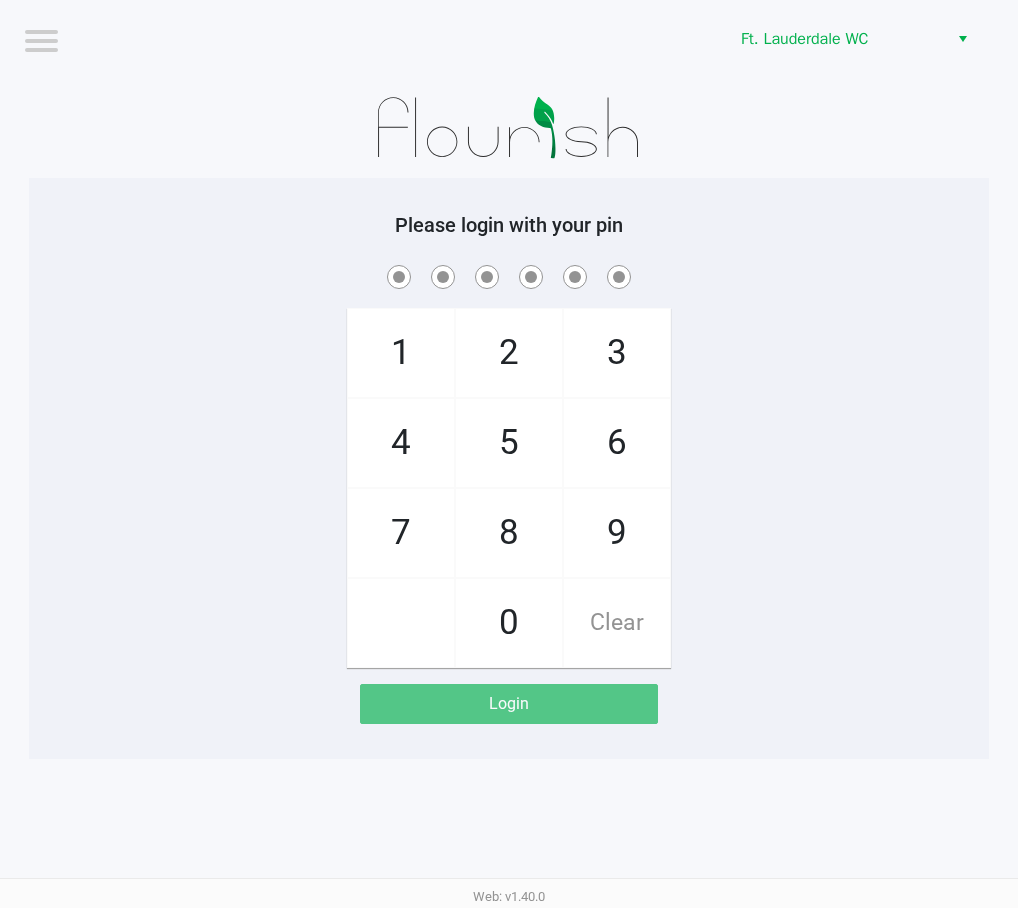 click on "4" 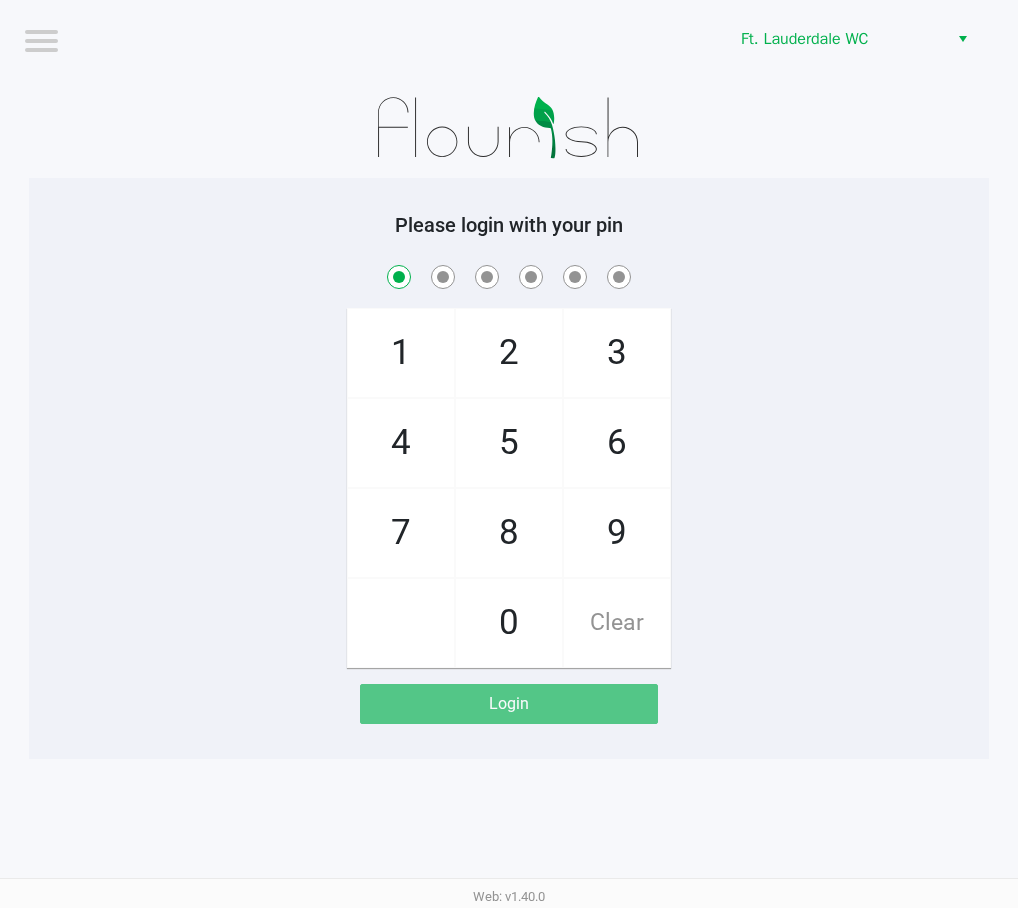 checkbox on "true" 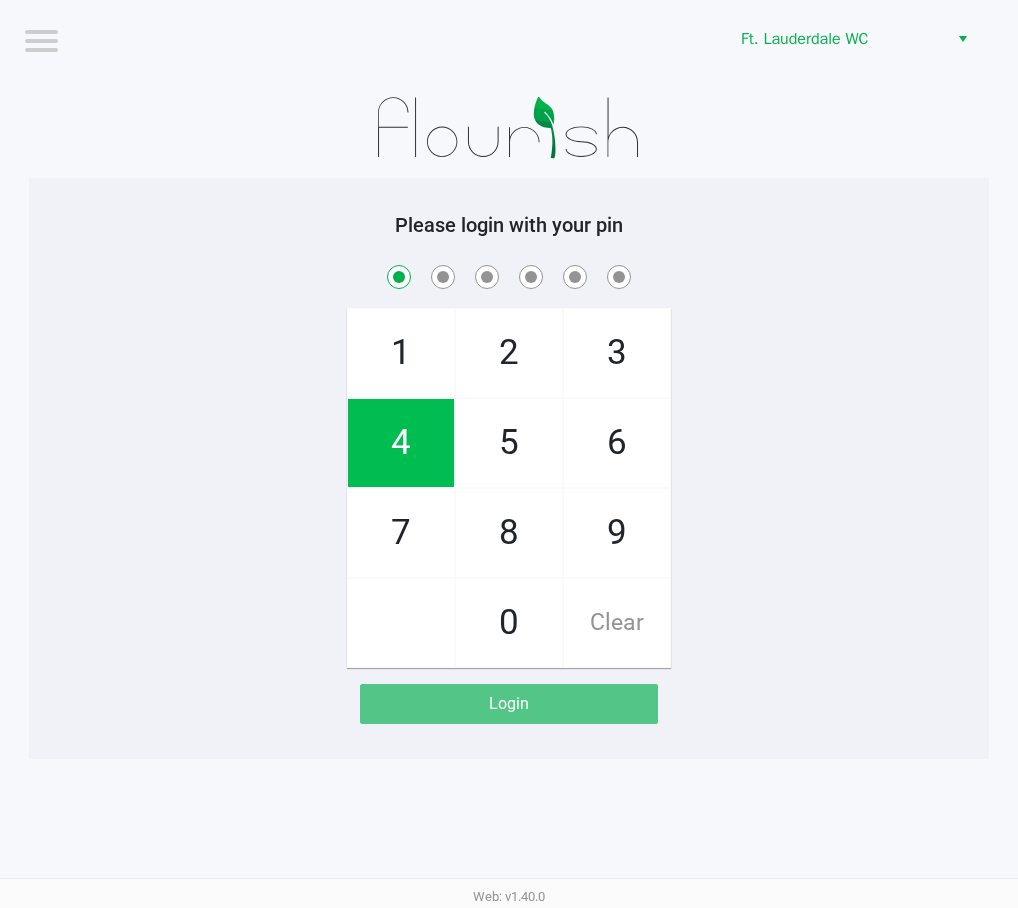 click on "5" 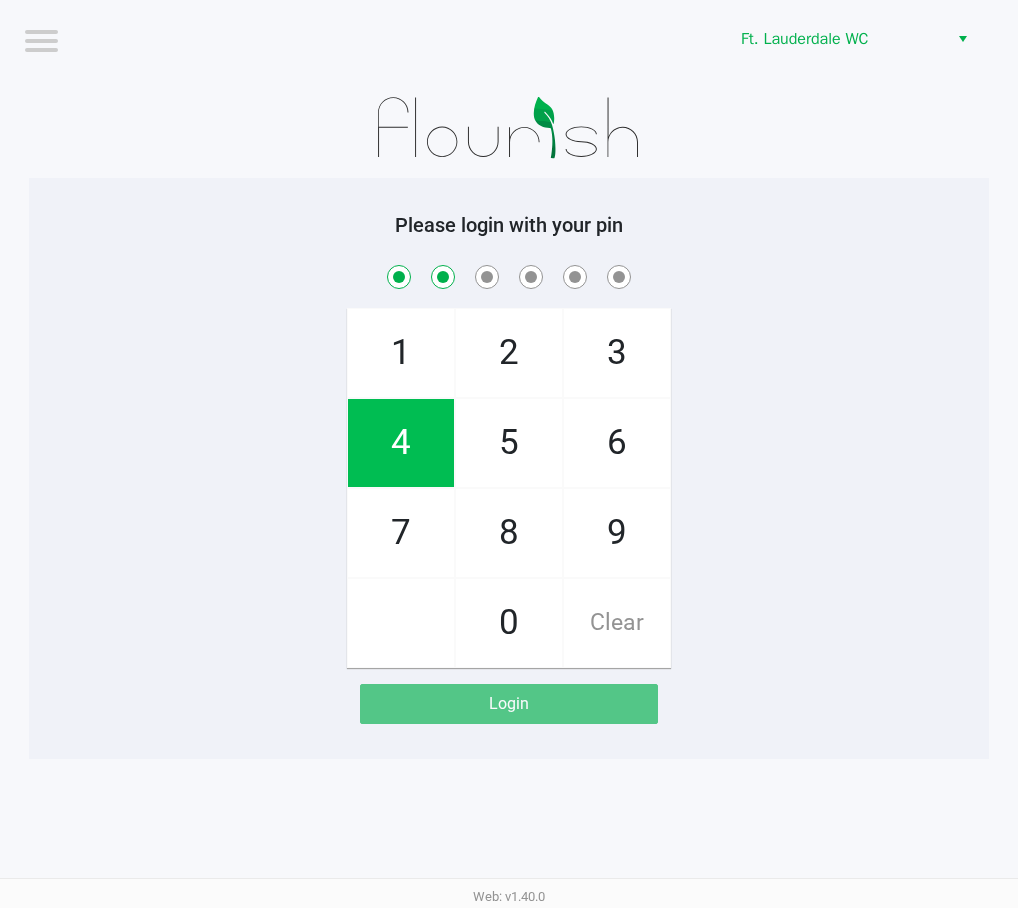checkbox on "true" 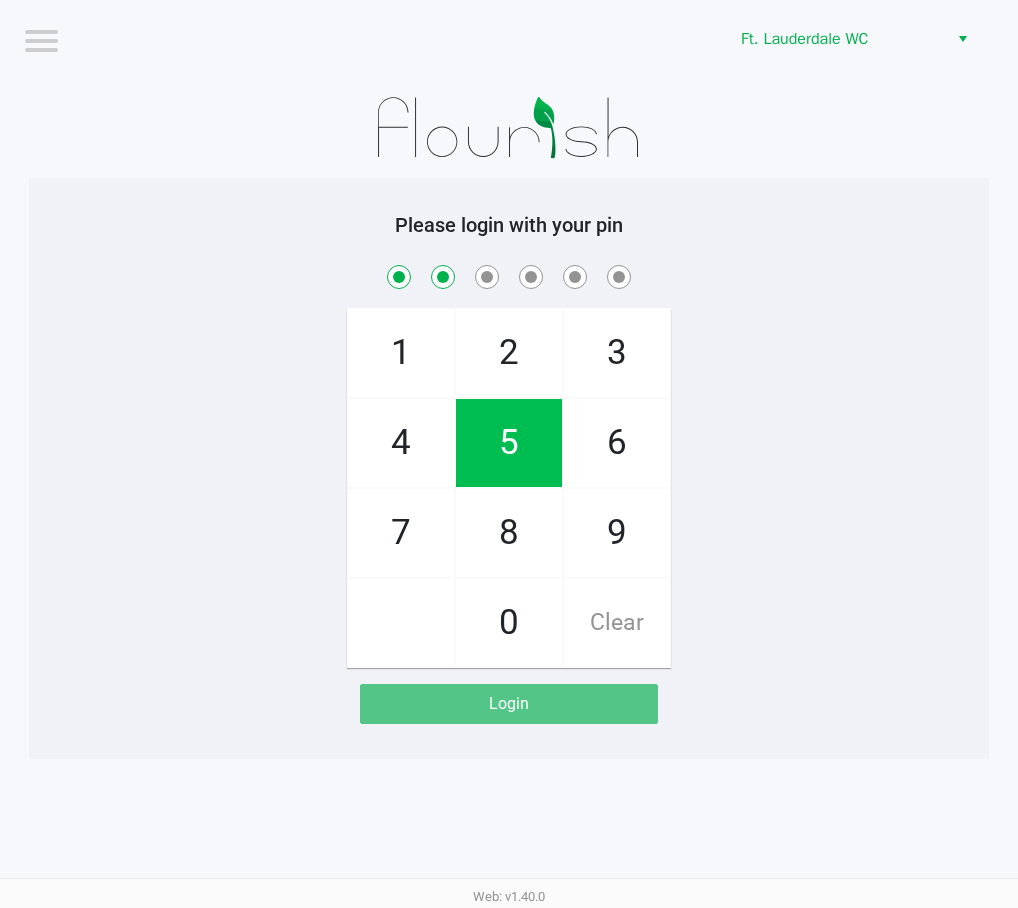 click on "5" 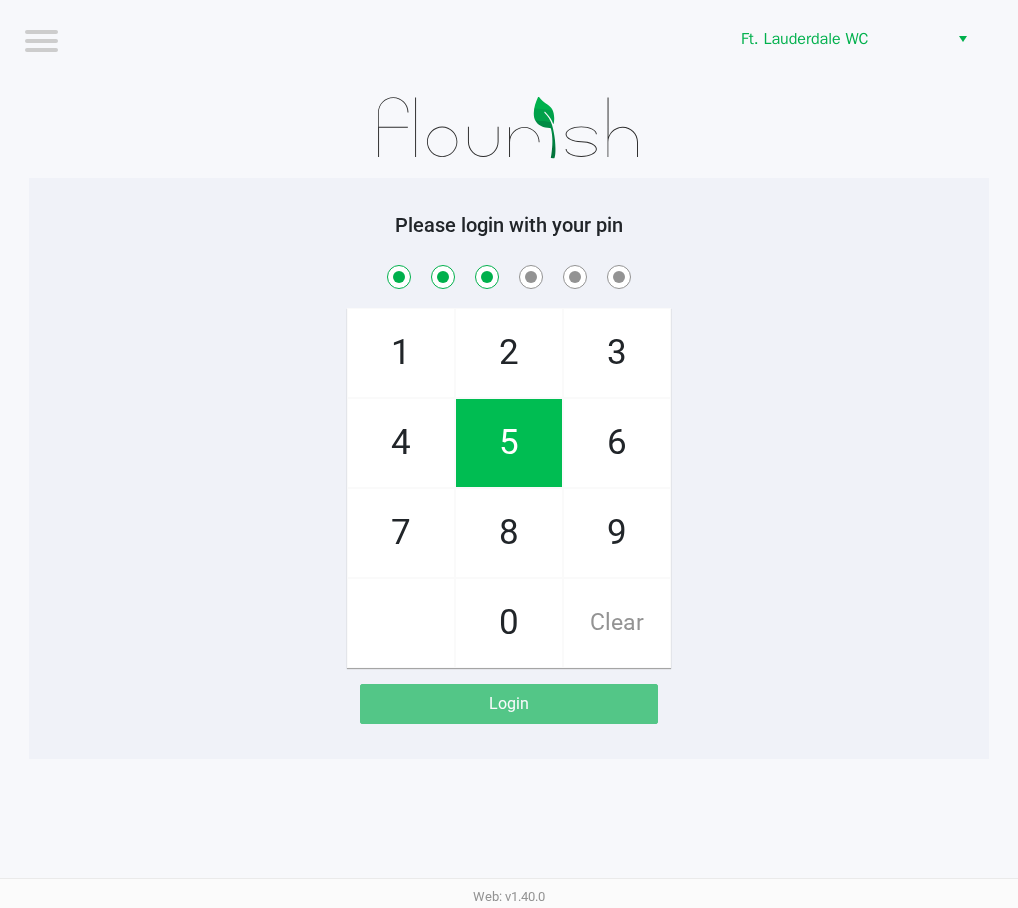 checkbox on "true" 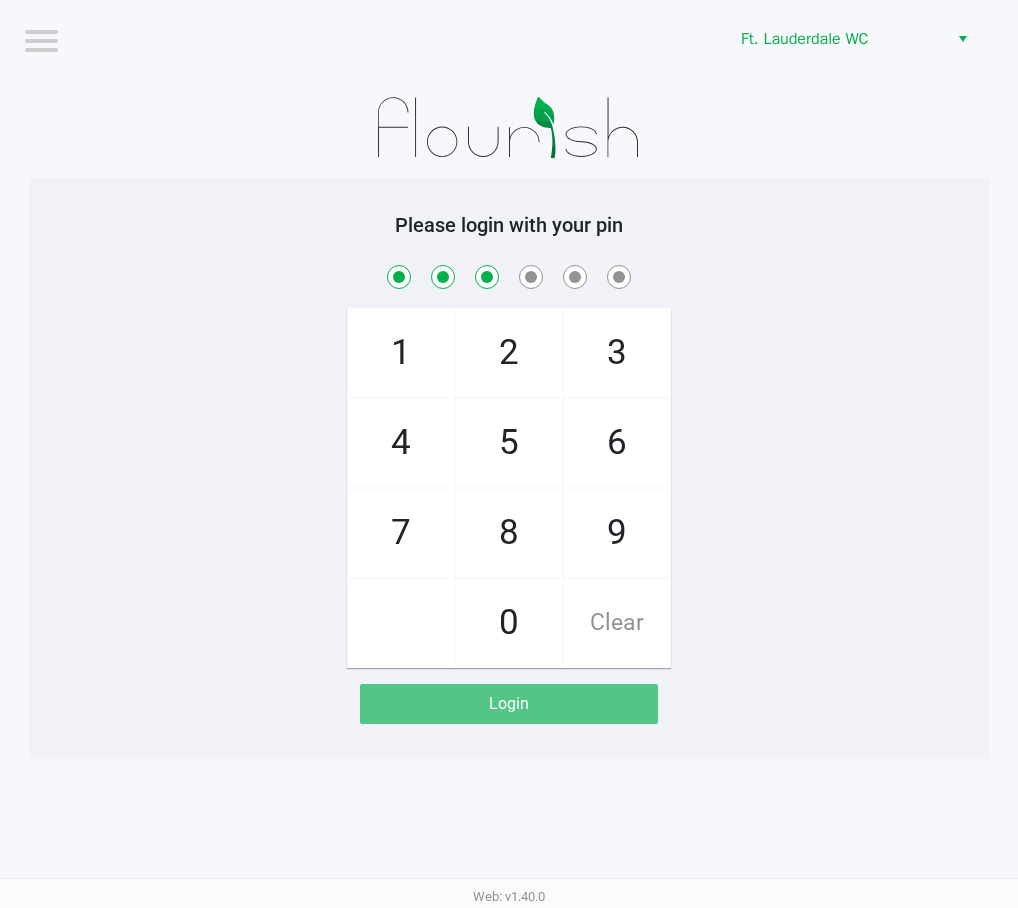 click on "5" 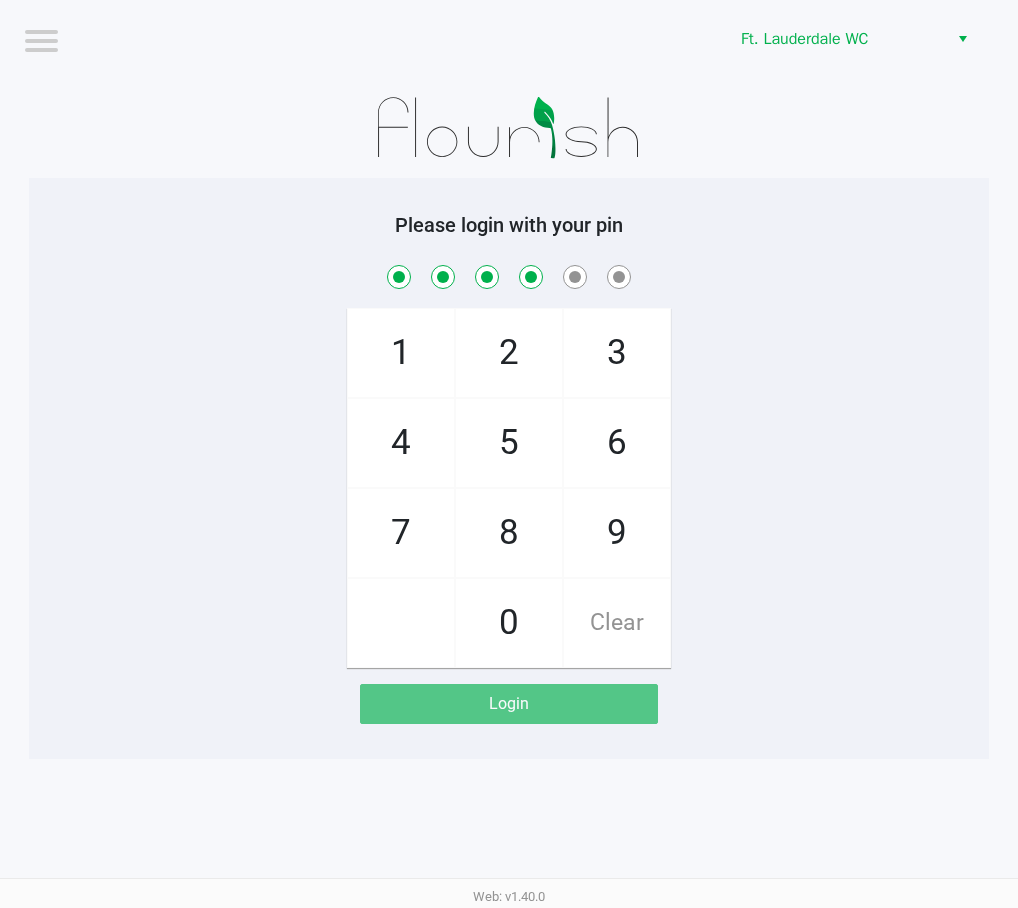 checkbox on "true" 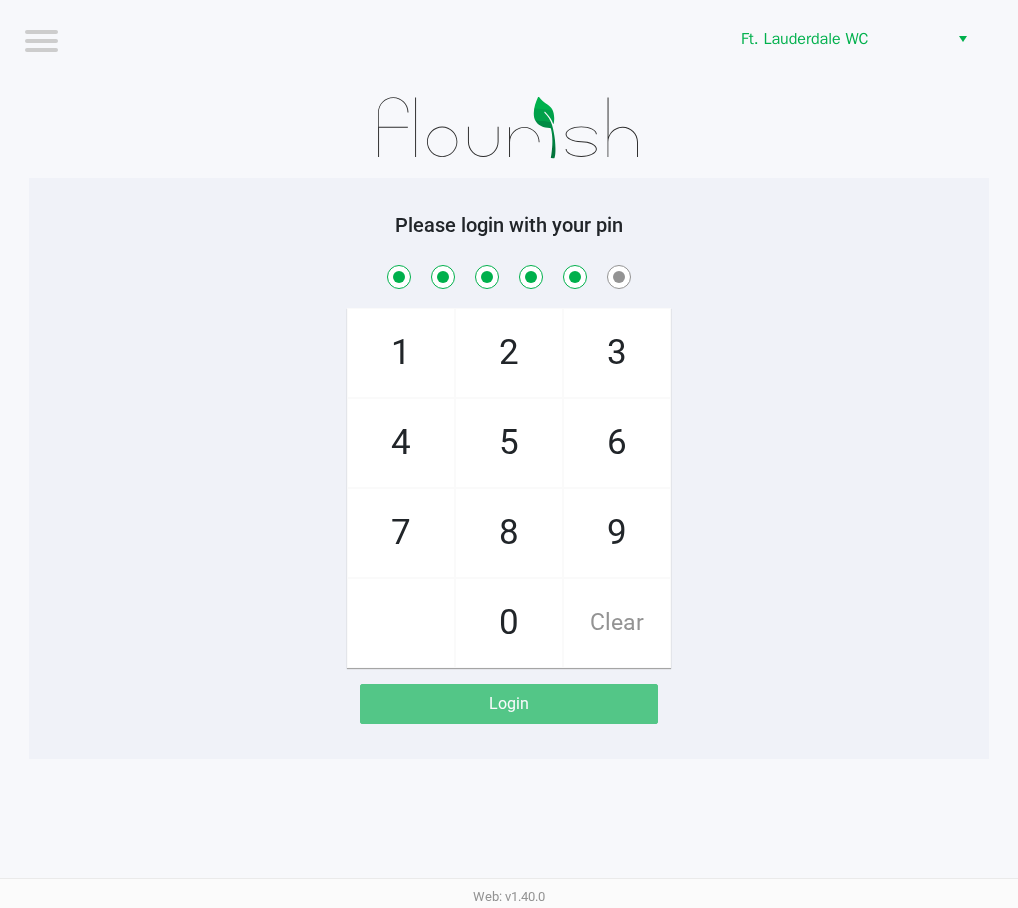 checkbox on "true" 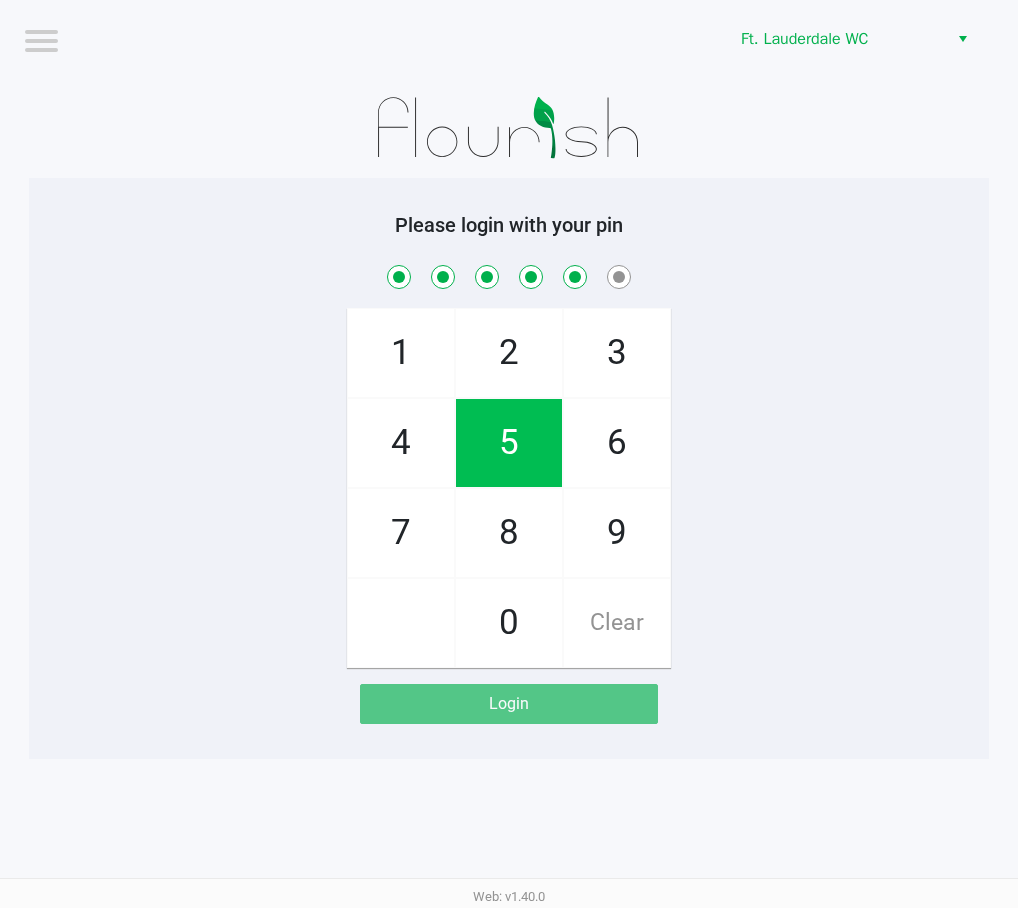click on "8" 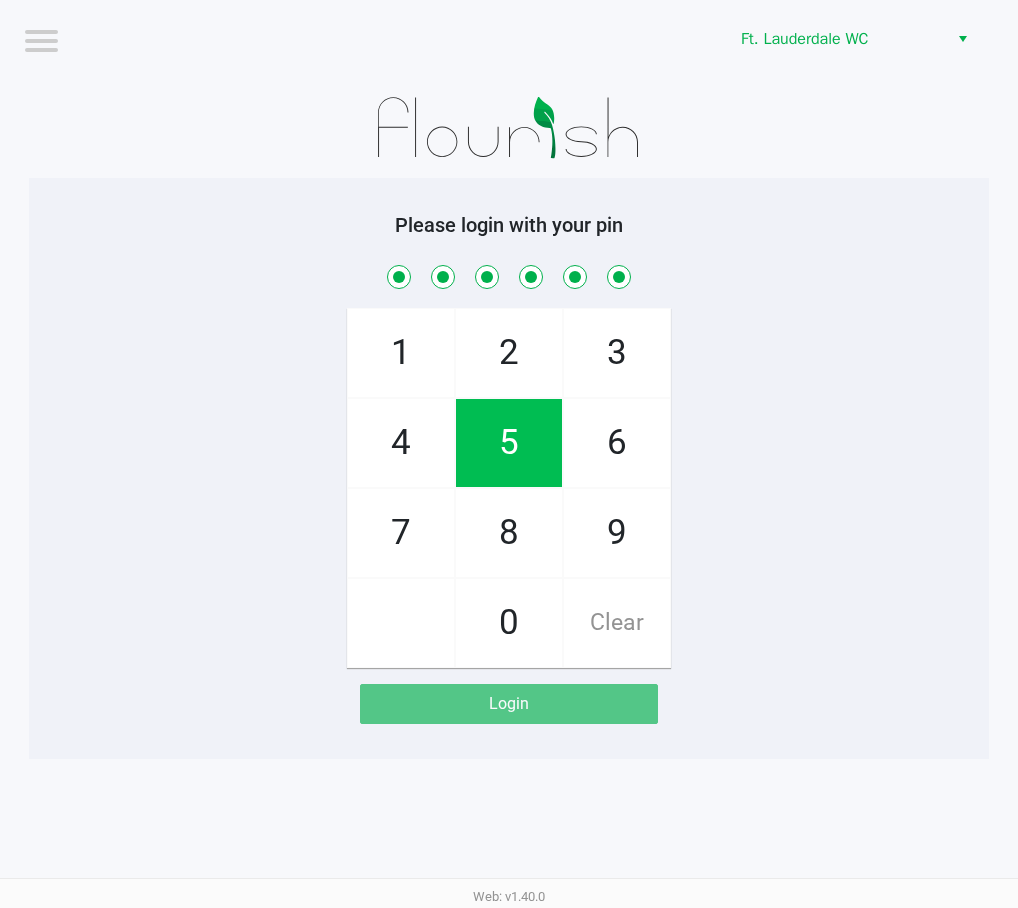 checkbox on "true" 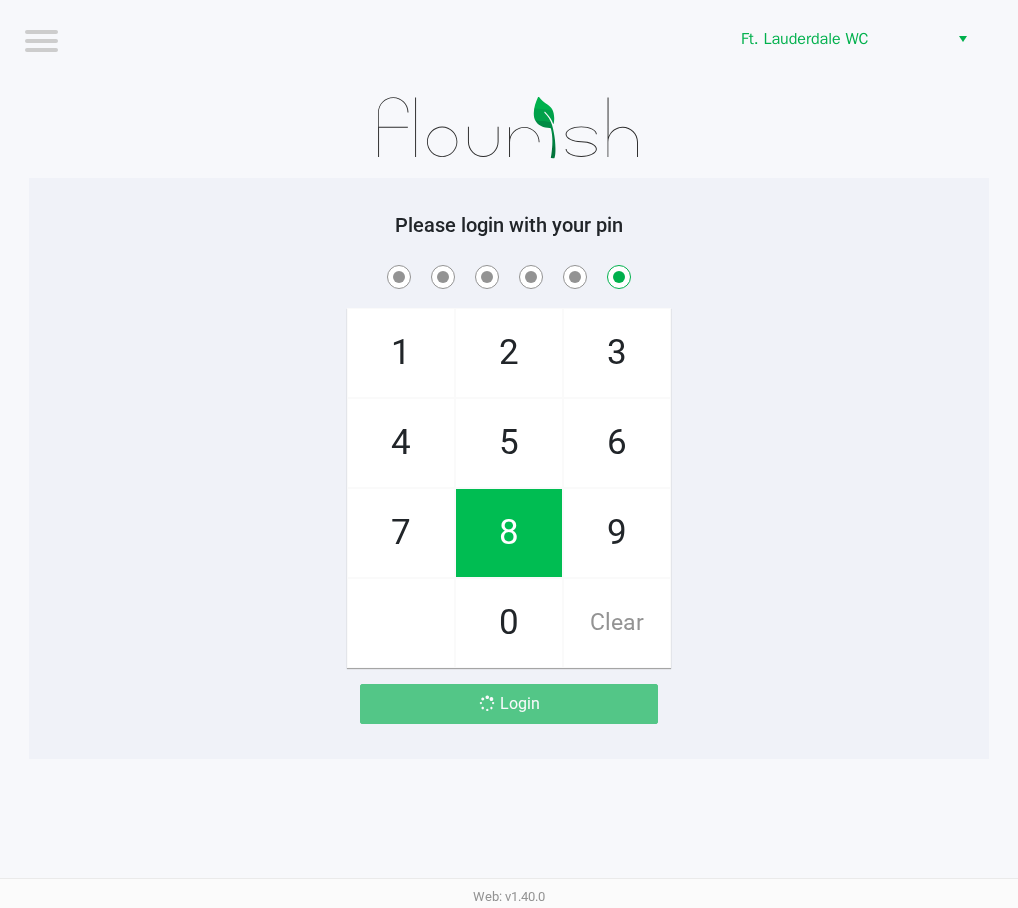 checkbox on "false" 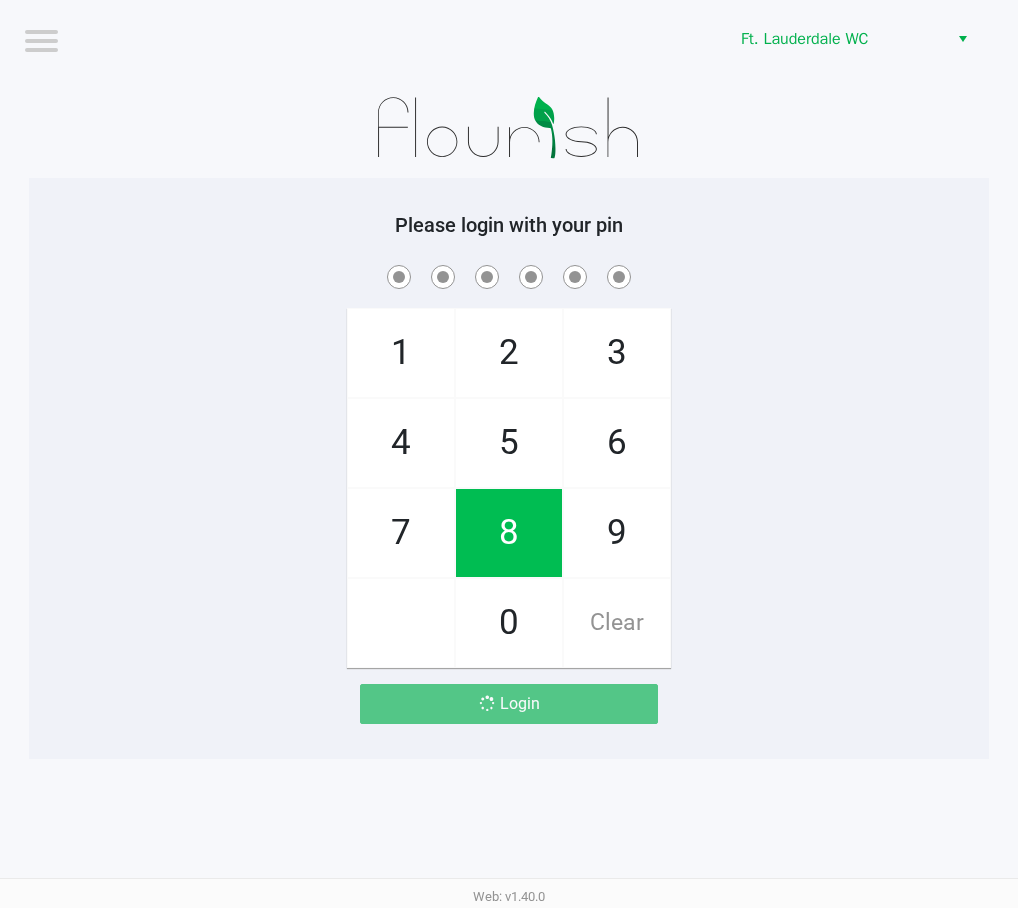 click on "1" 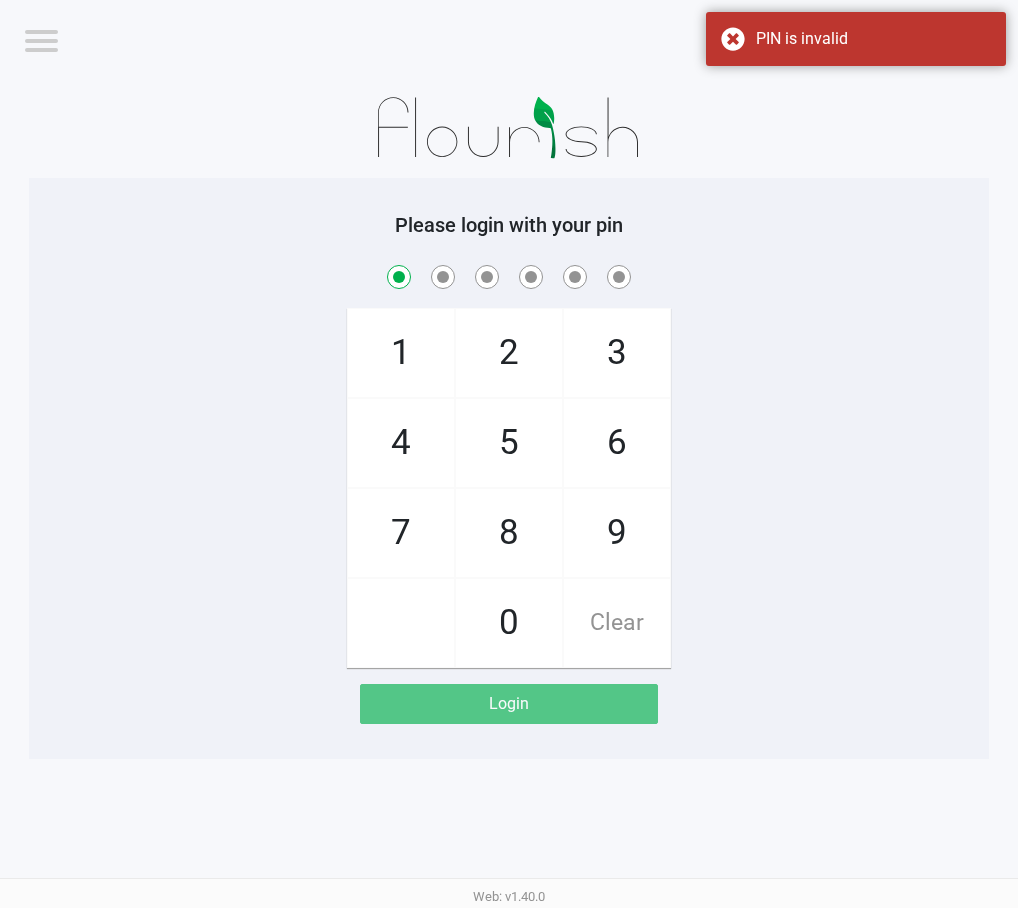 click on "Clear" 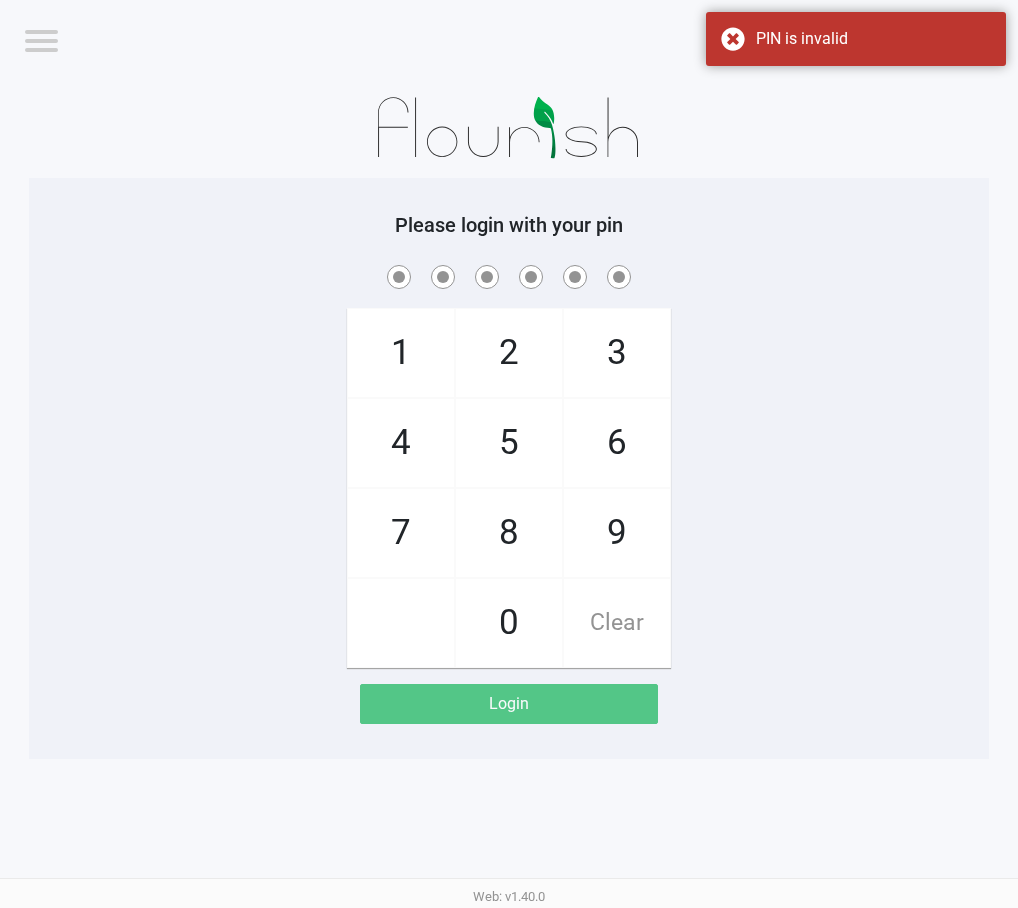 click on "4" 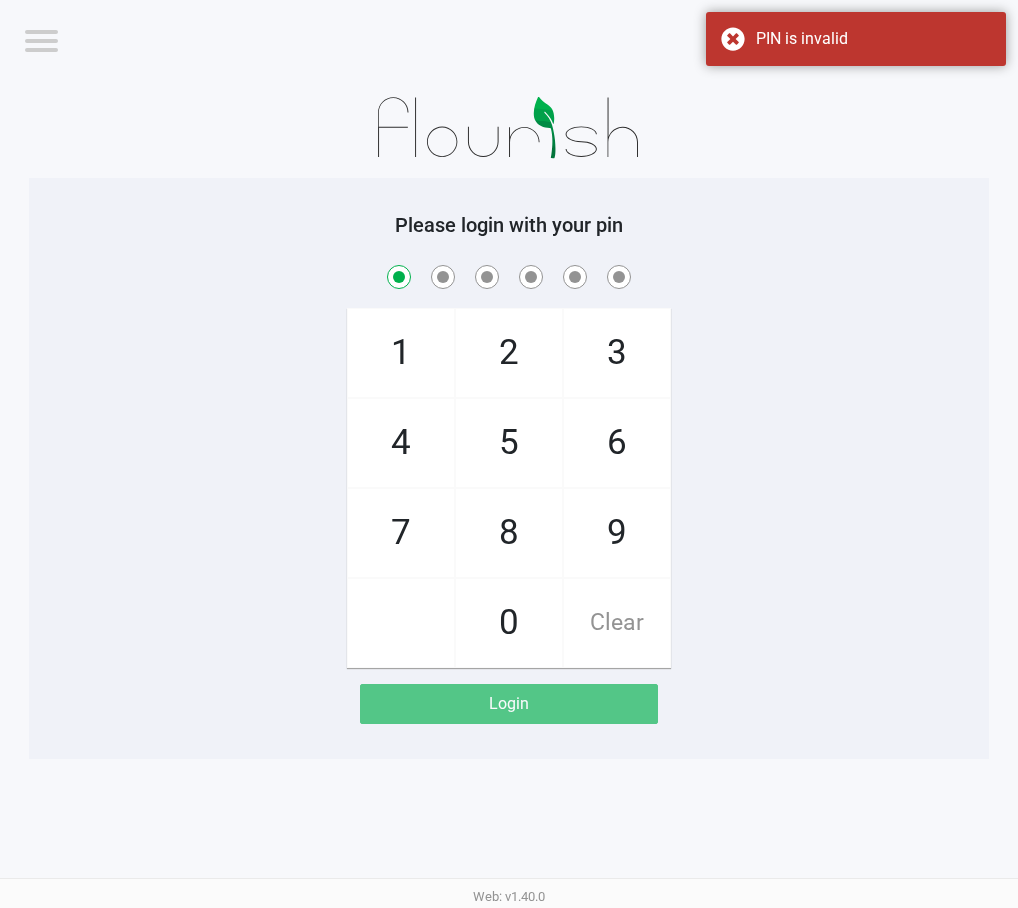 checkbox on "true" 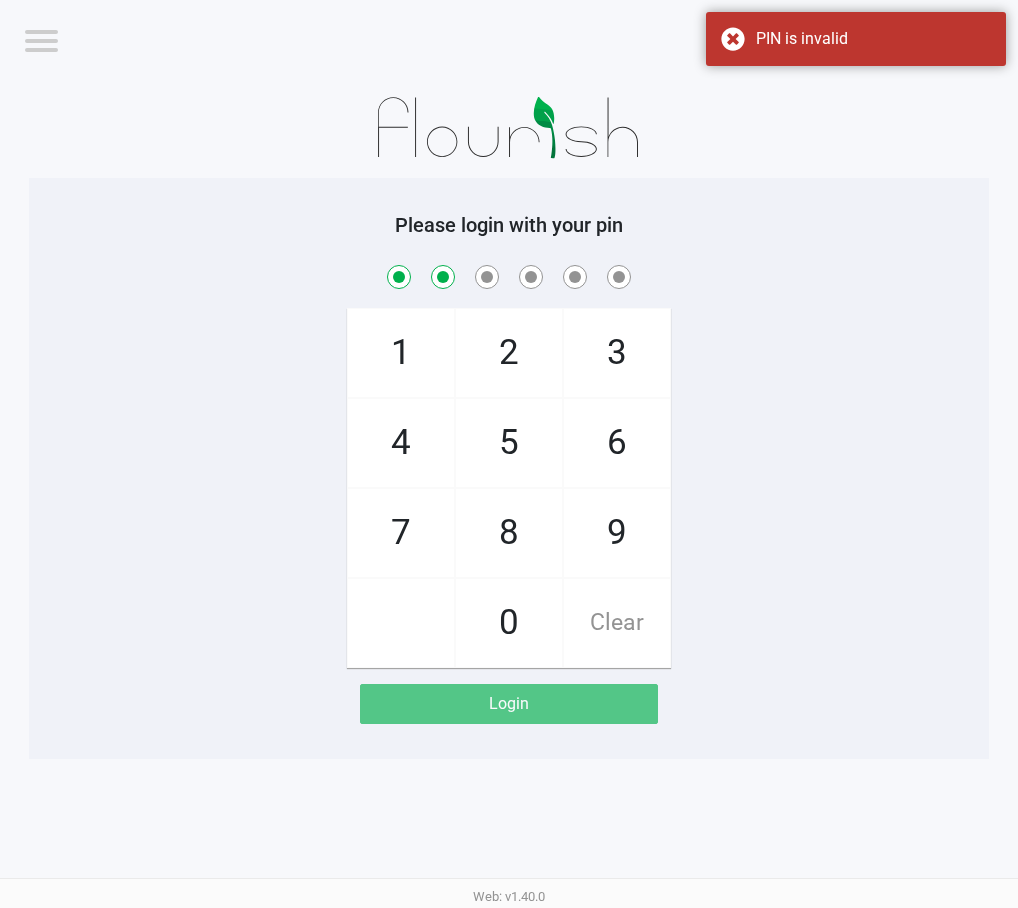 checkbox on "true" 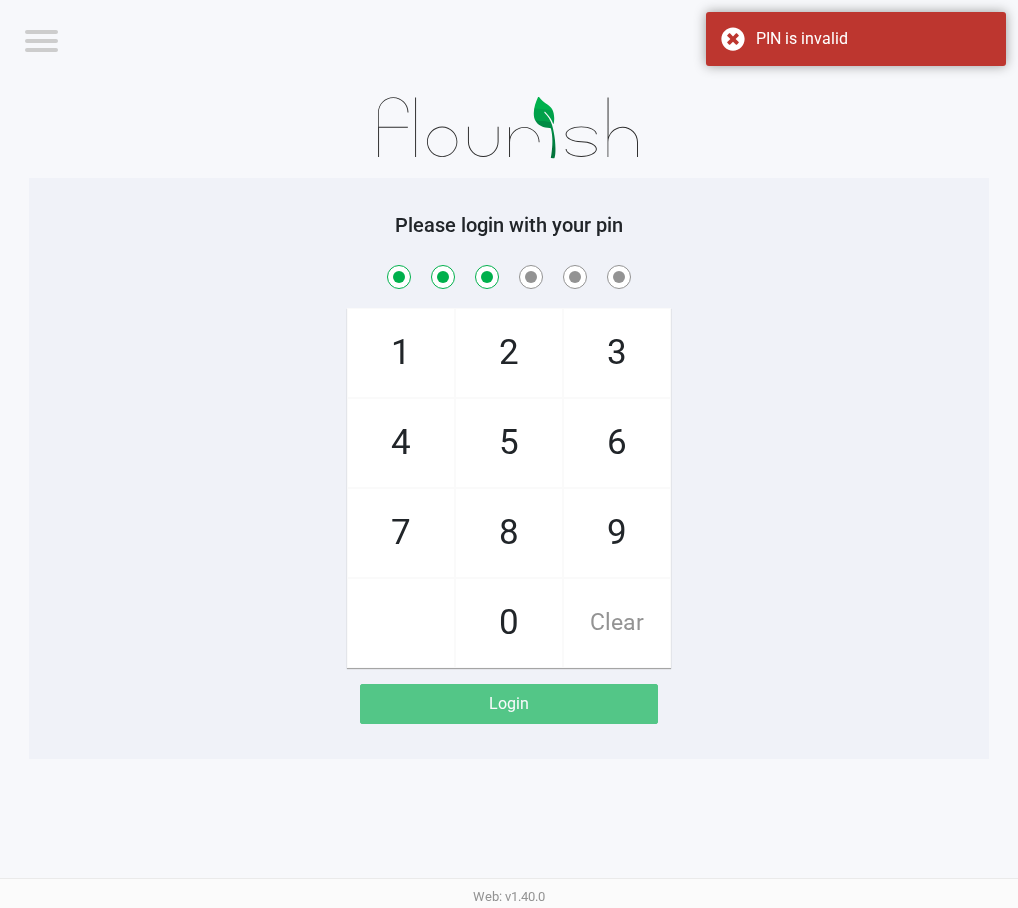 checkbox on "true" 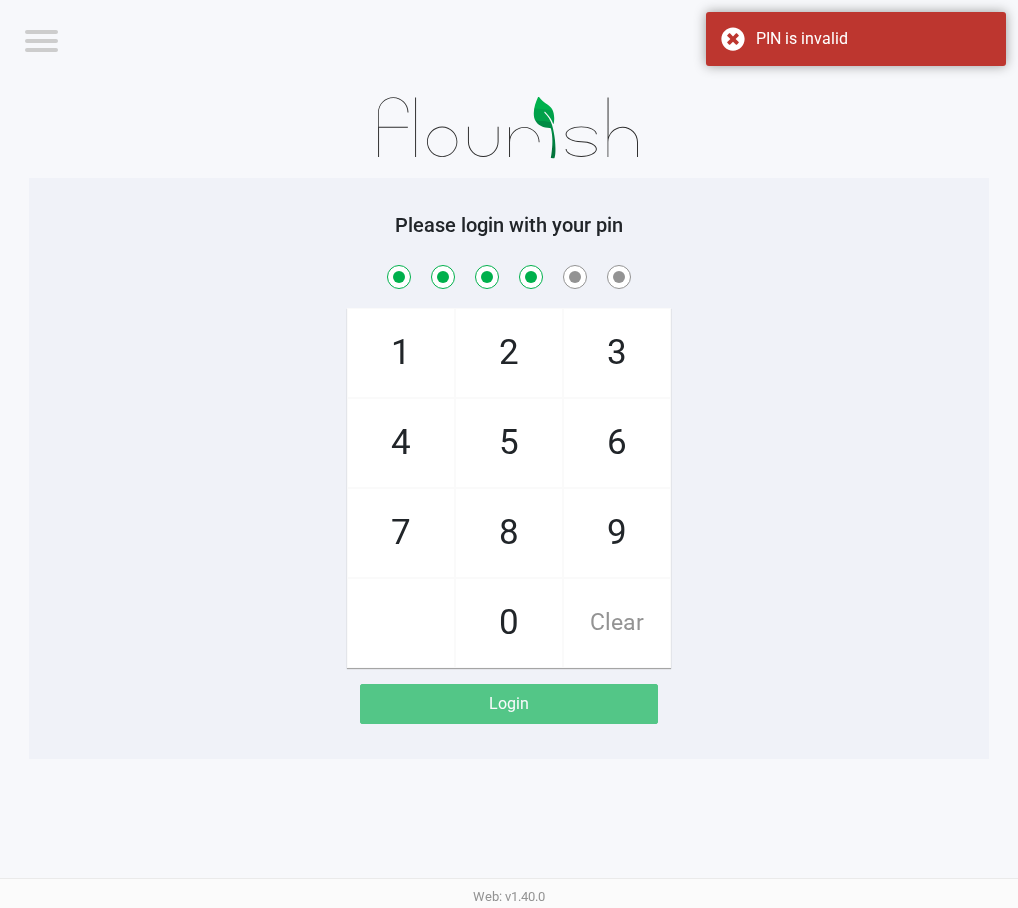 checkbox on "true" 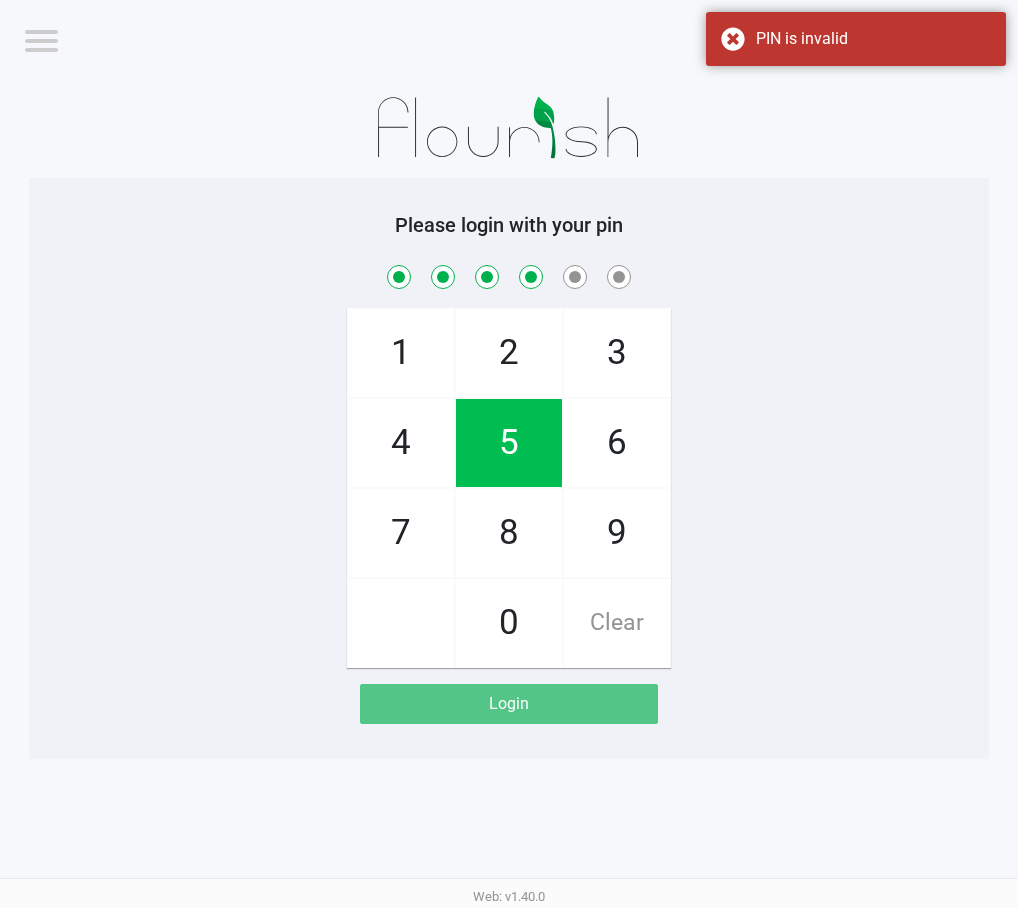 click on "8" 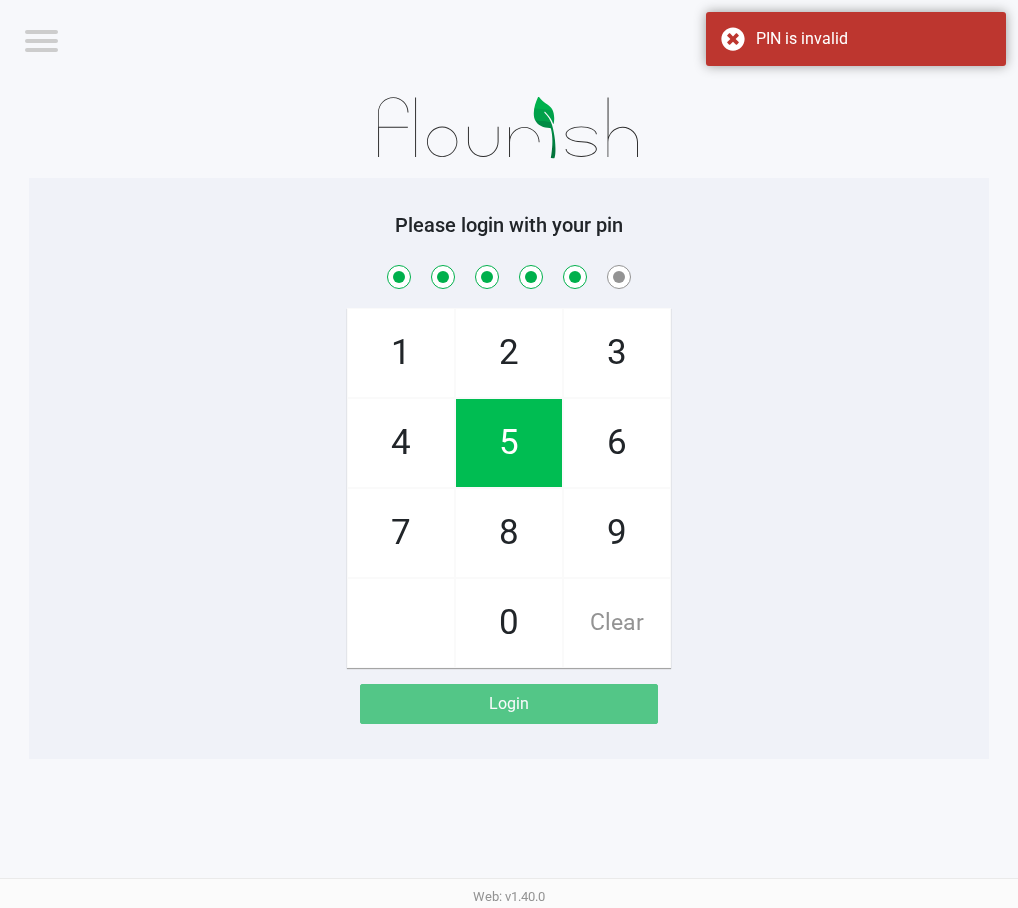 checkbox on "true" 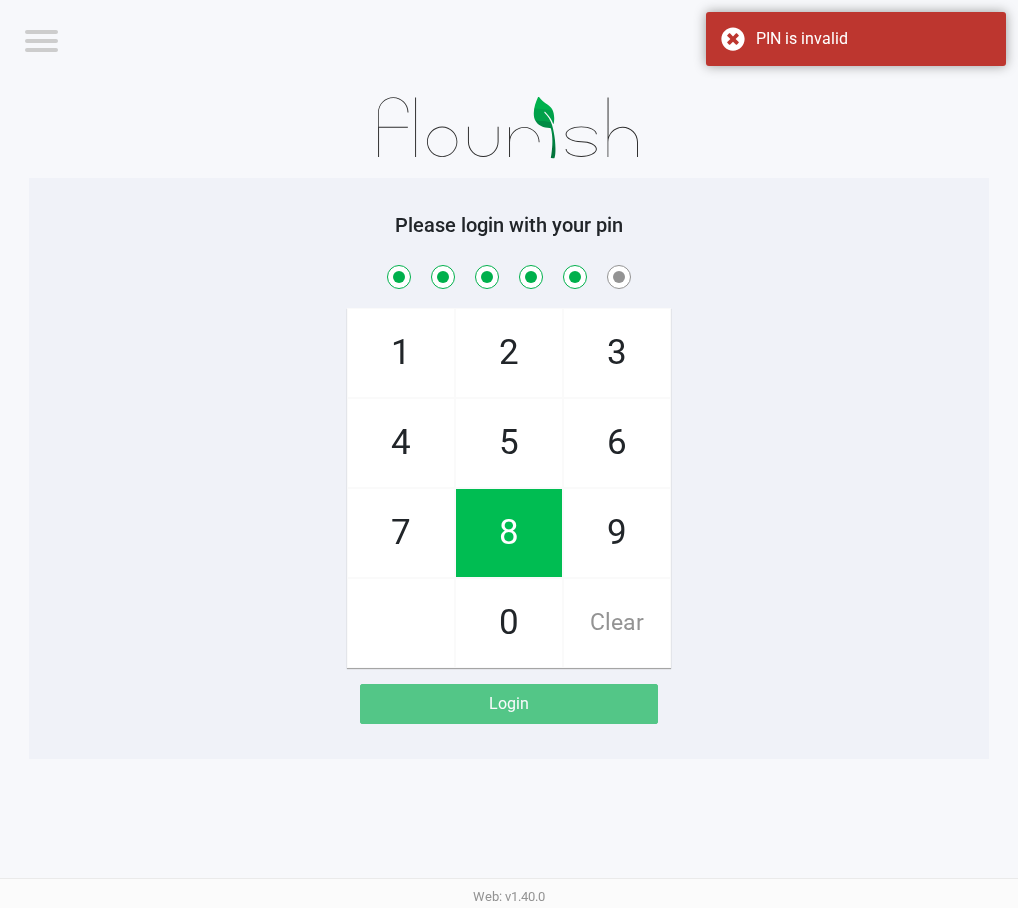 click on "1" 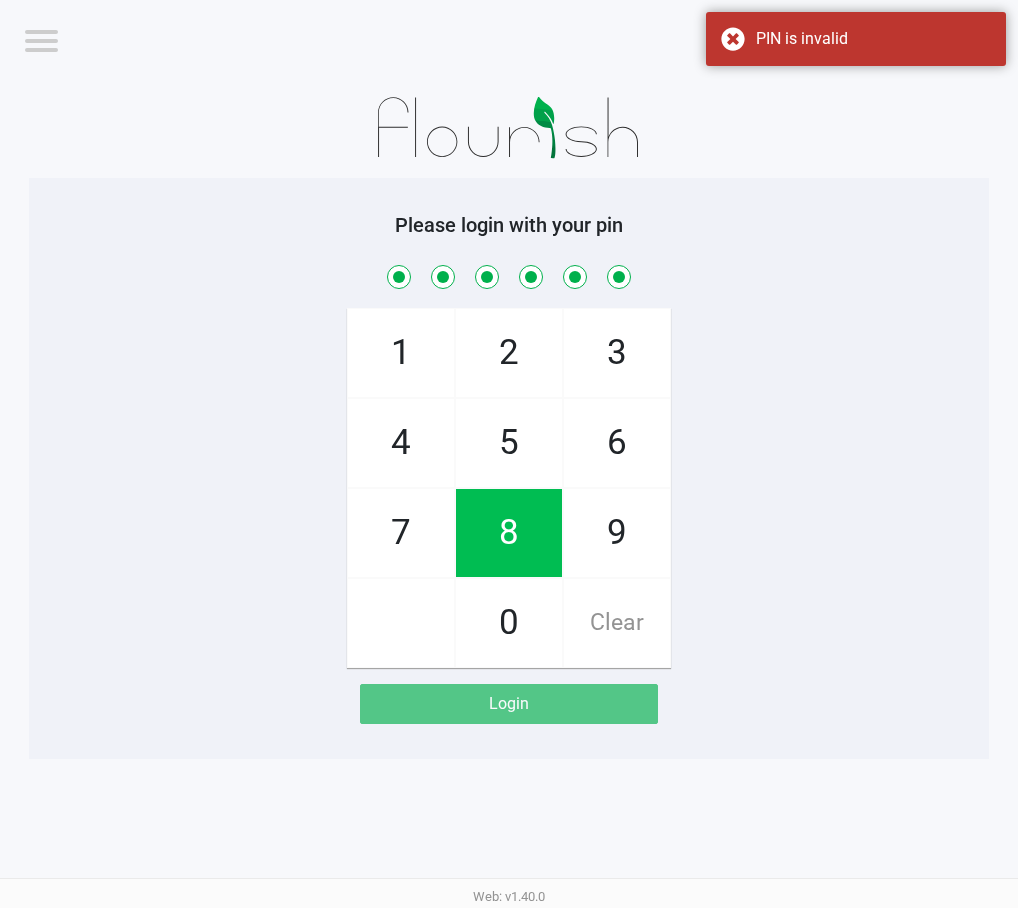 checkbox on "true" 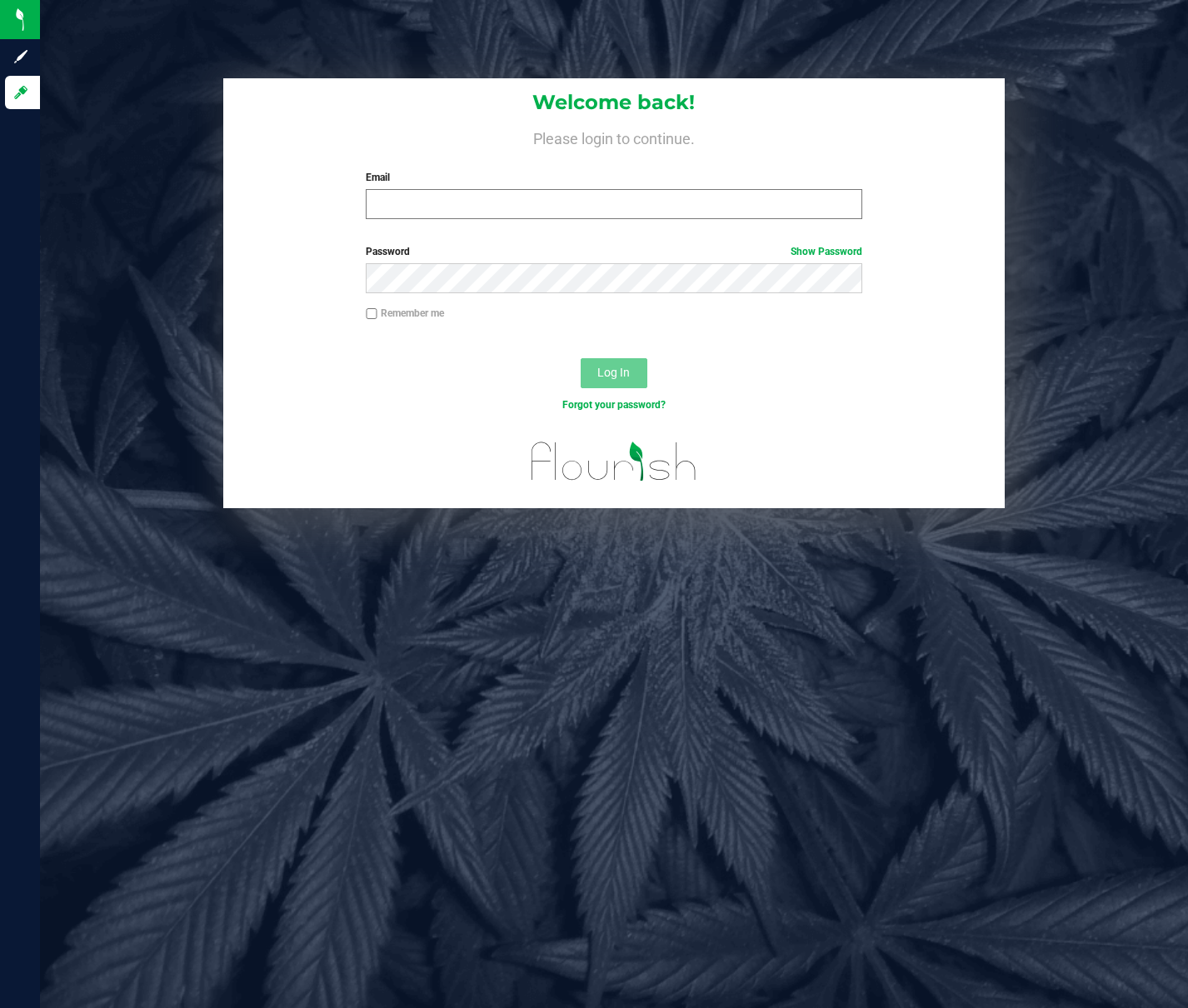 scroll, scrollTop: 0, scrollLeft: 0, axis: both 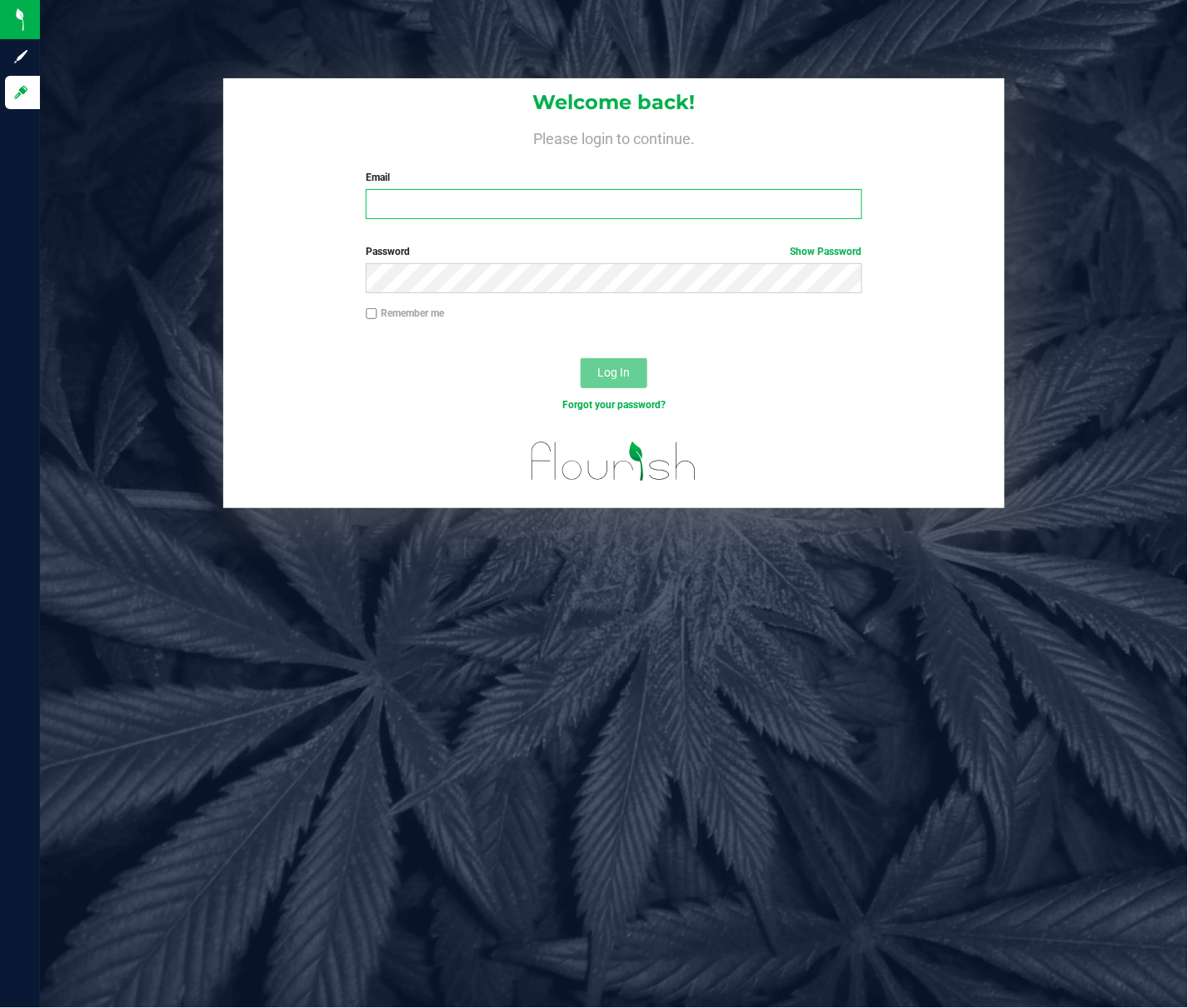 click on "Email" at bounding box center (614, 204) 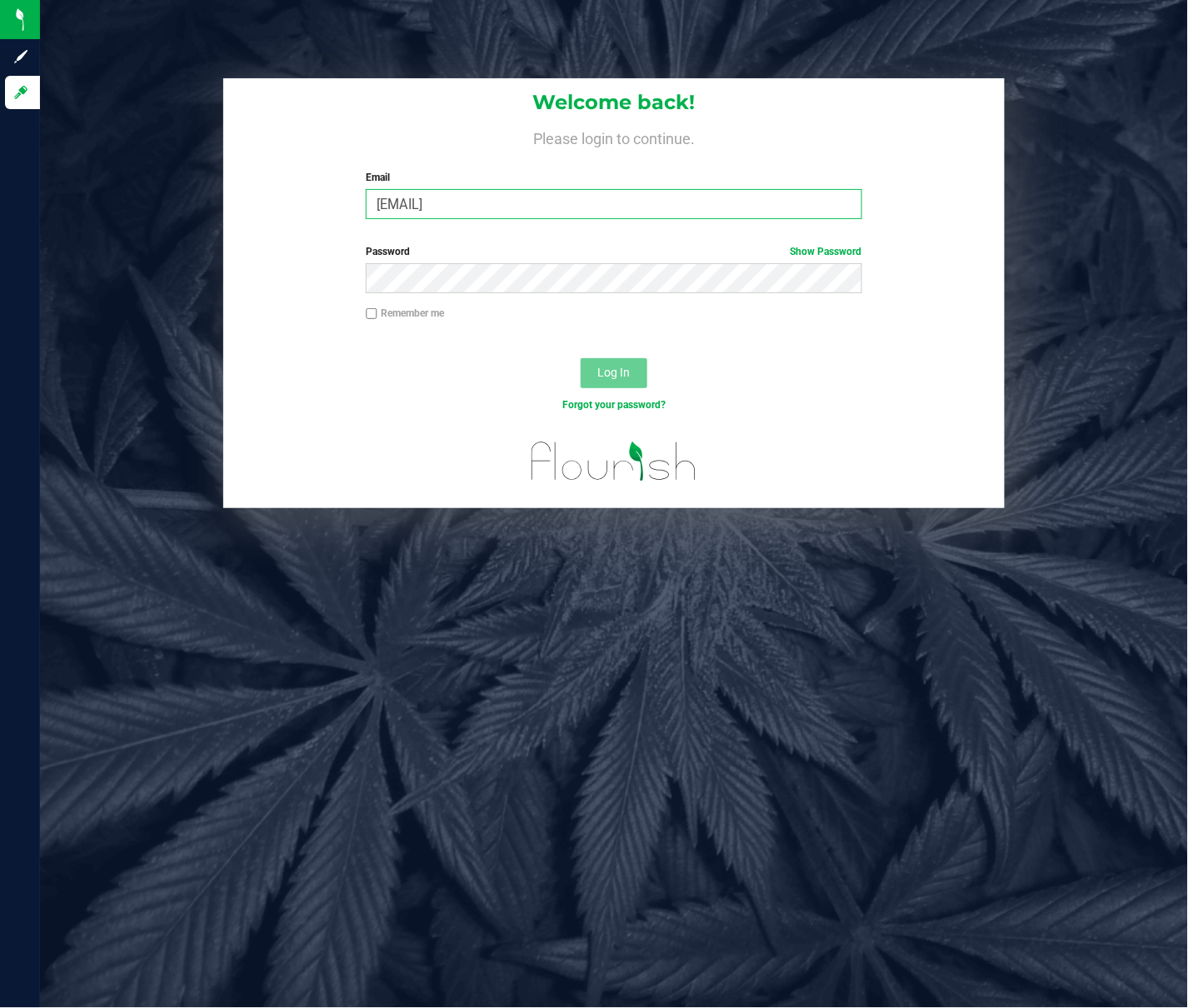 type on "[EMAIL]" 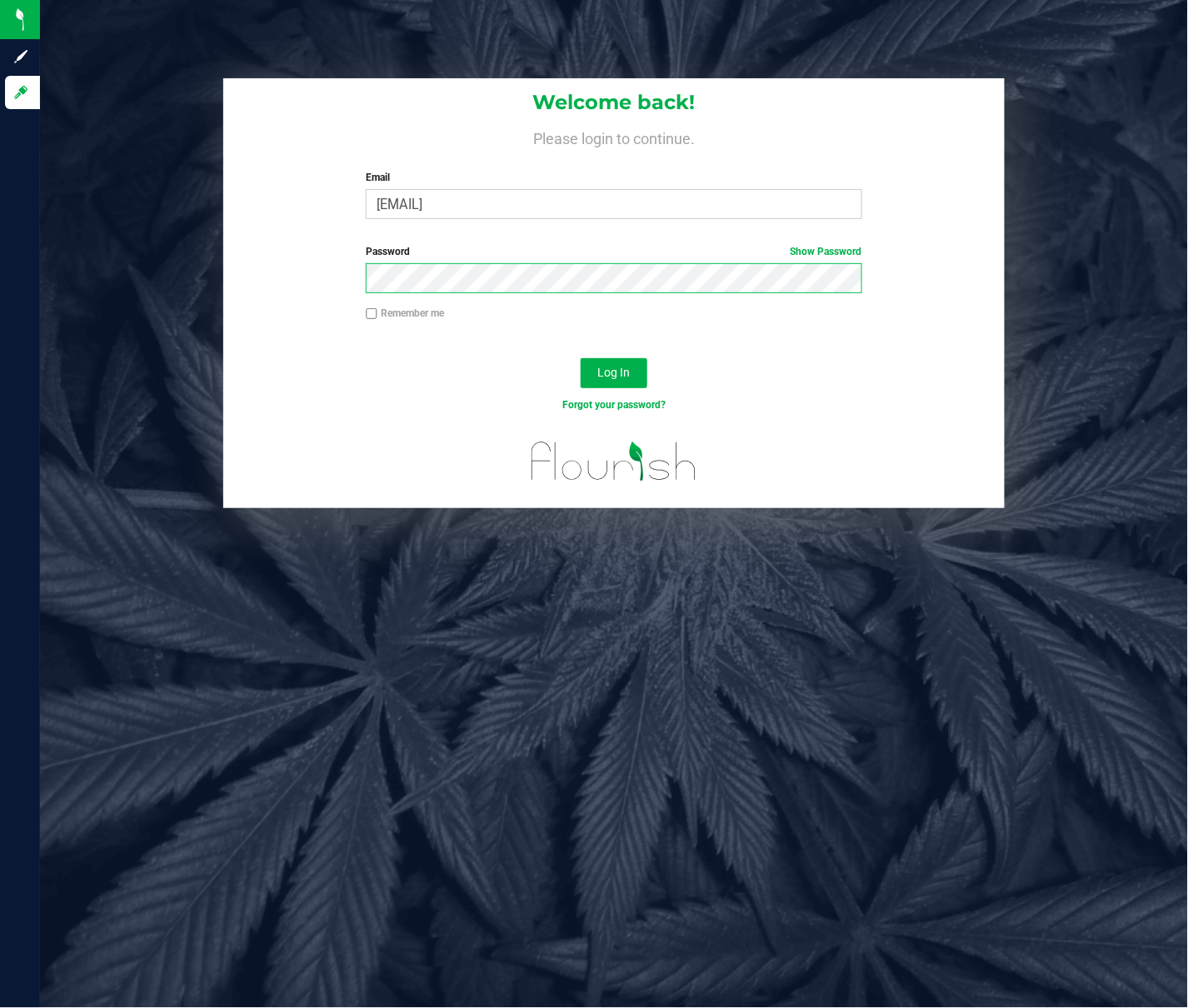 click on "Log In" at bounding box center (614, 373) 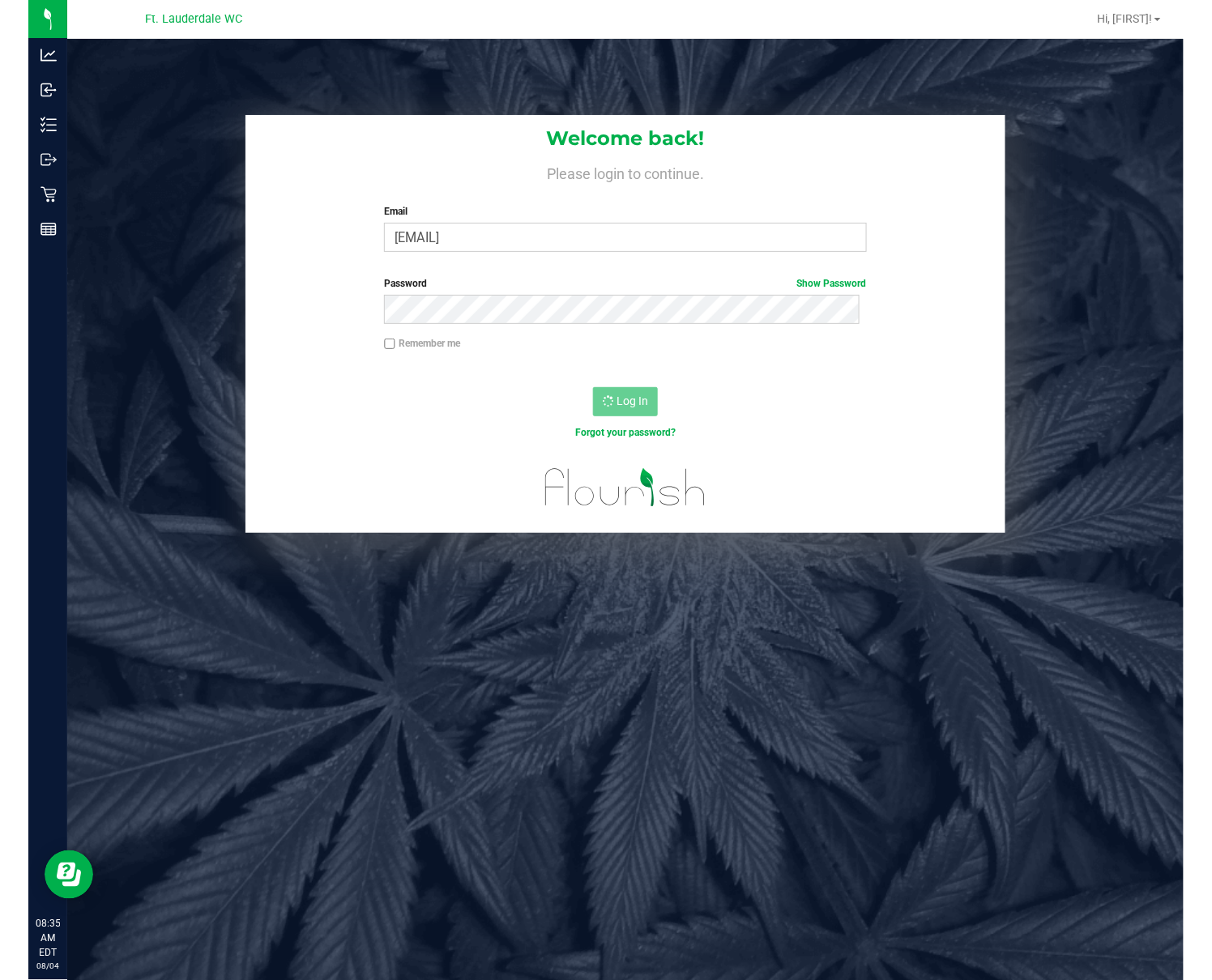 scroll, scrollTop: 0, scrollLeft: 0, axis: both 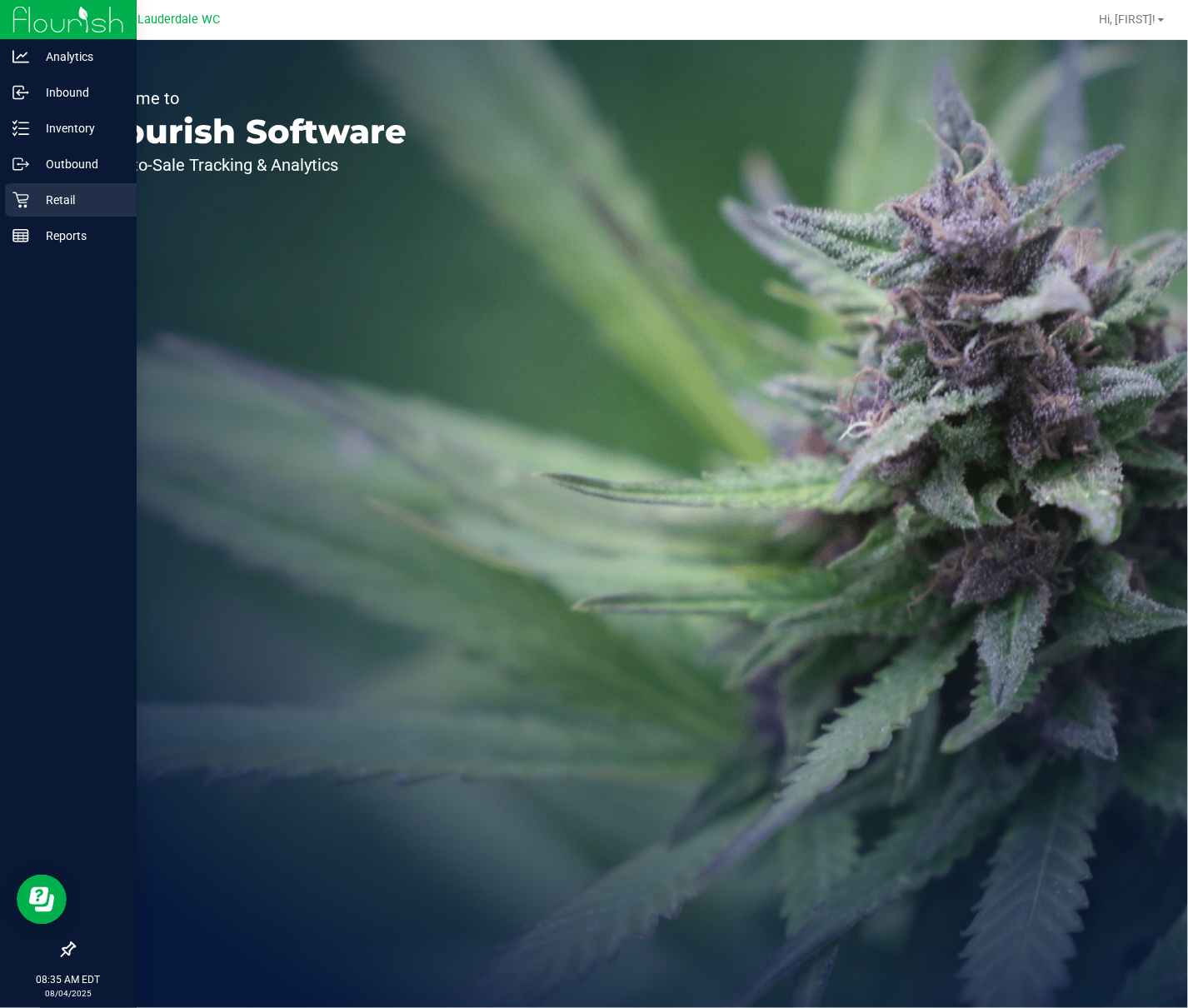 click on "Retail" at bounding box center (79, 200) 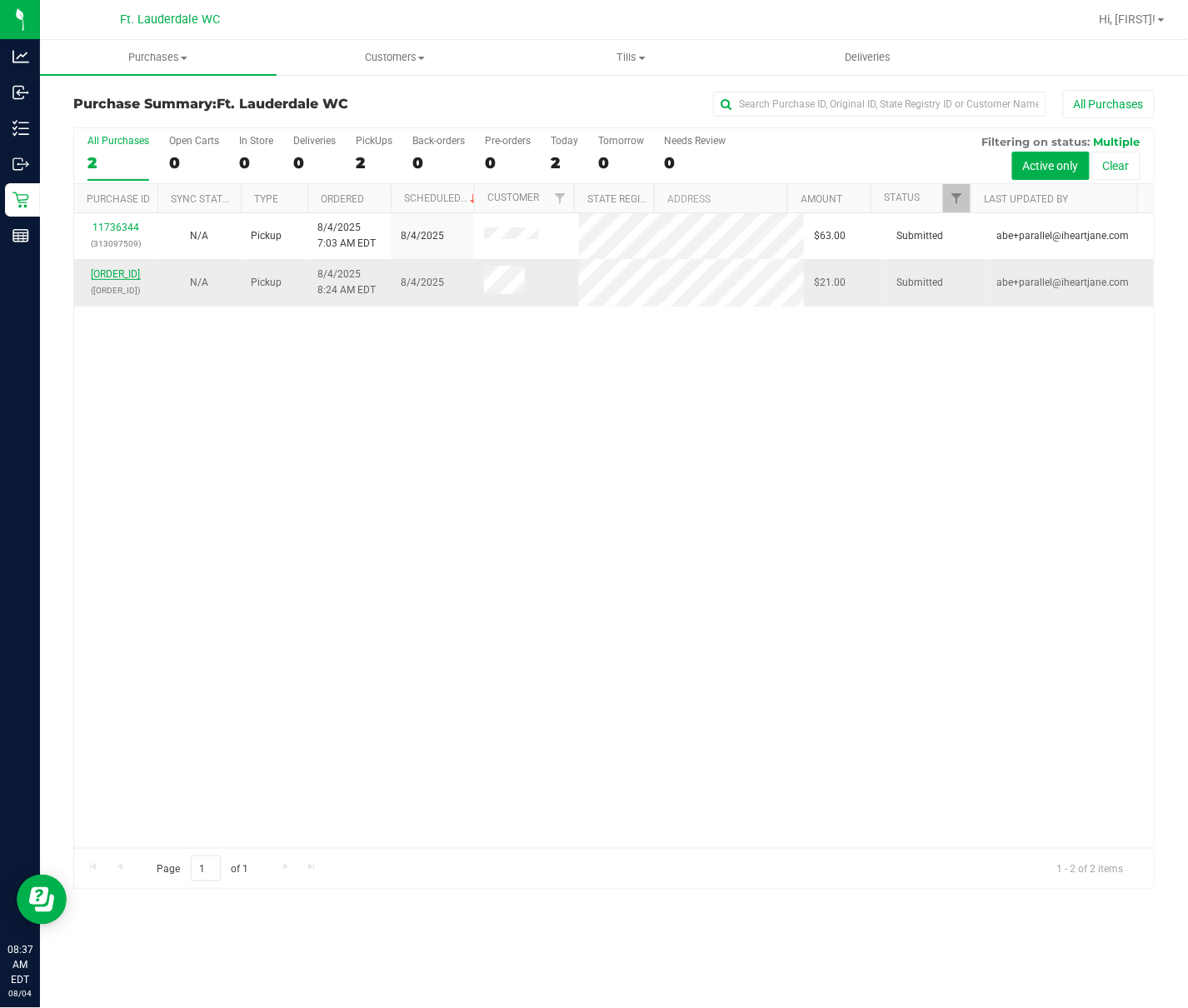 click on "[ORDER_ID]" at bounding box center (116, 274) 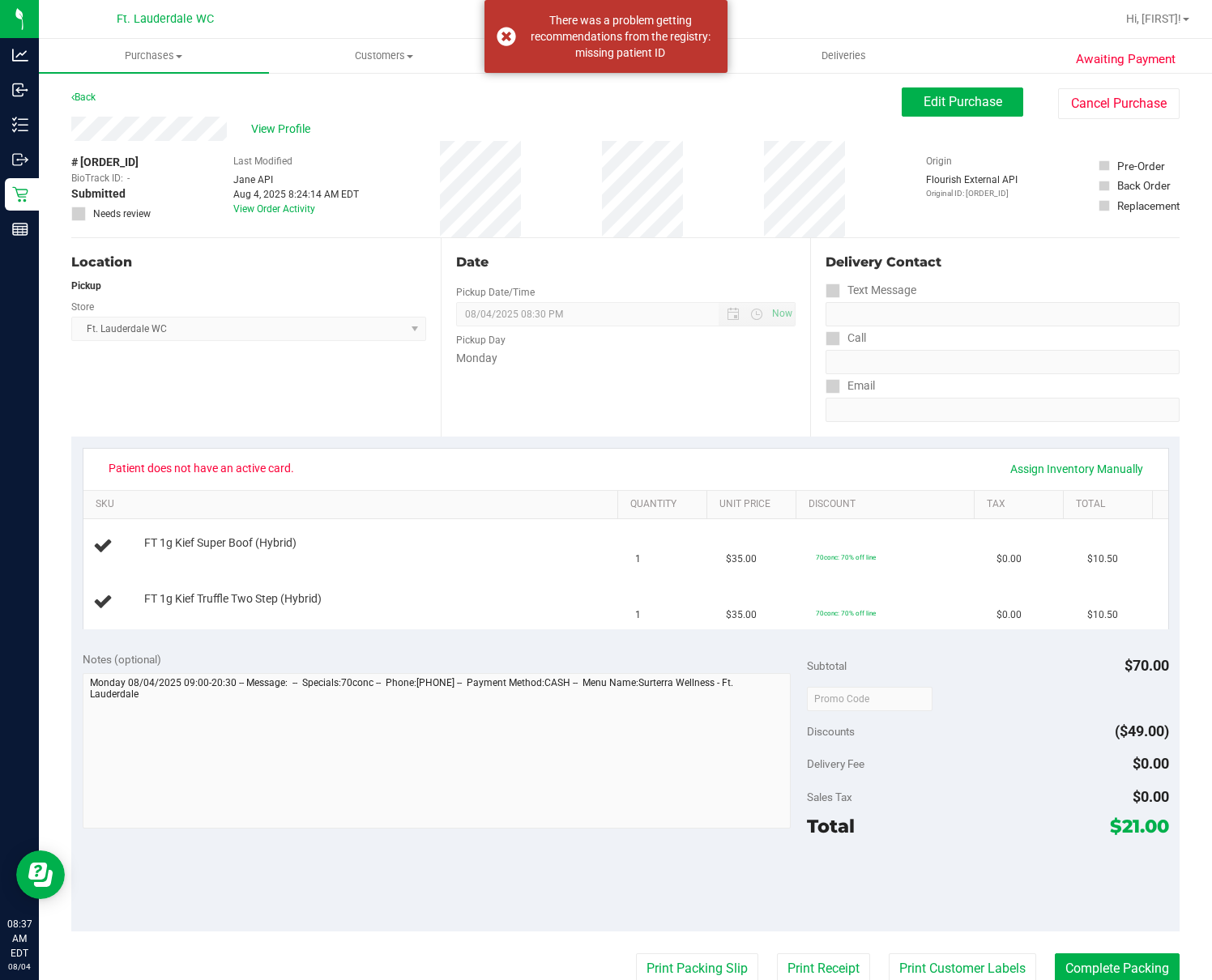 drag, startPoint x: 886, startPoint y: 157, endPoint x: 925, endPoint y: 141, distance: 42 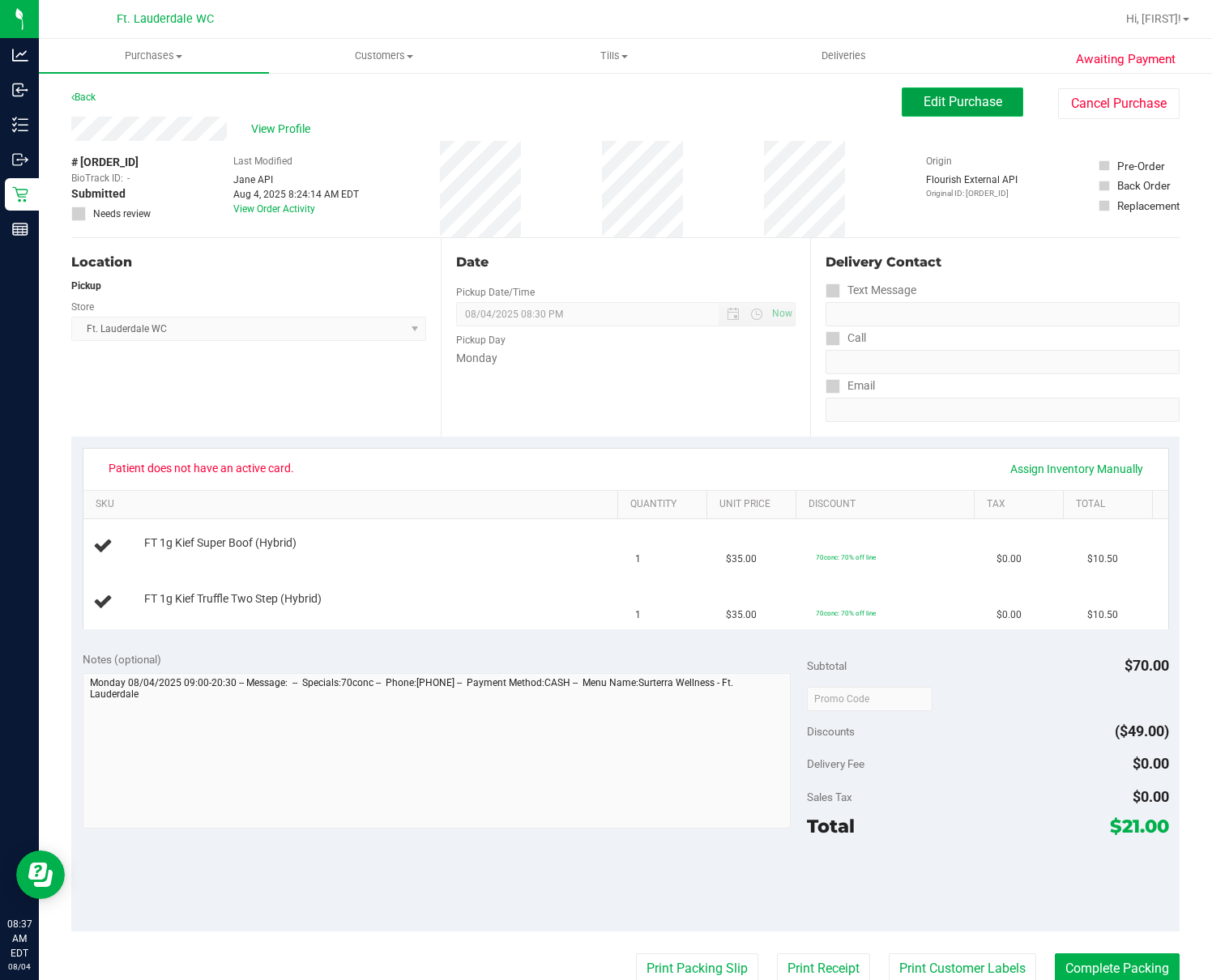 click on "Edit Purchase" at bounding box center [962, 101] 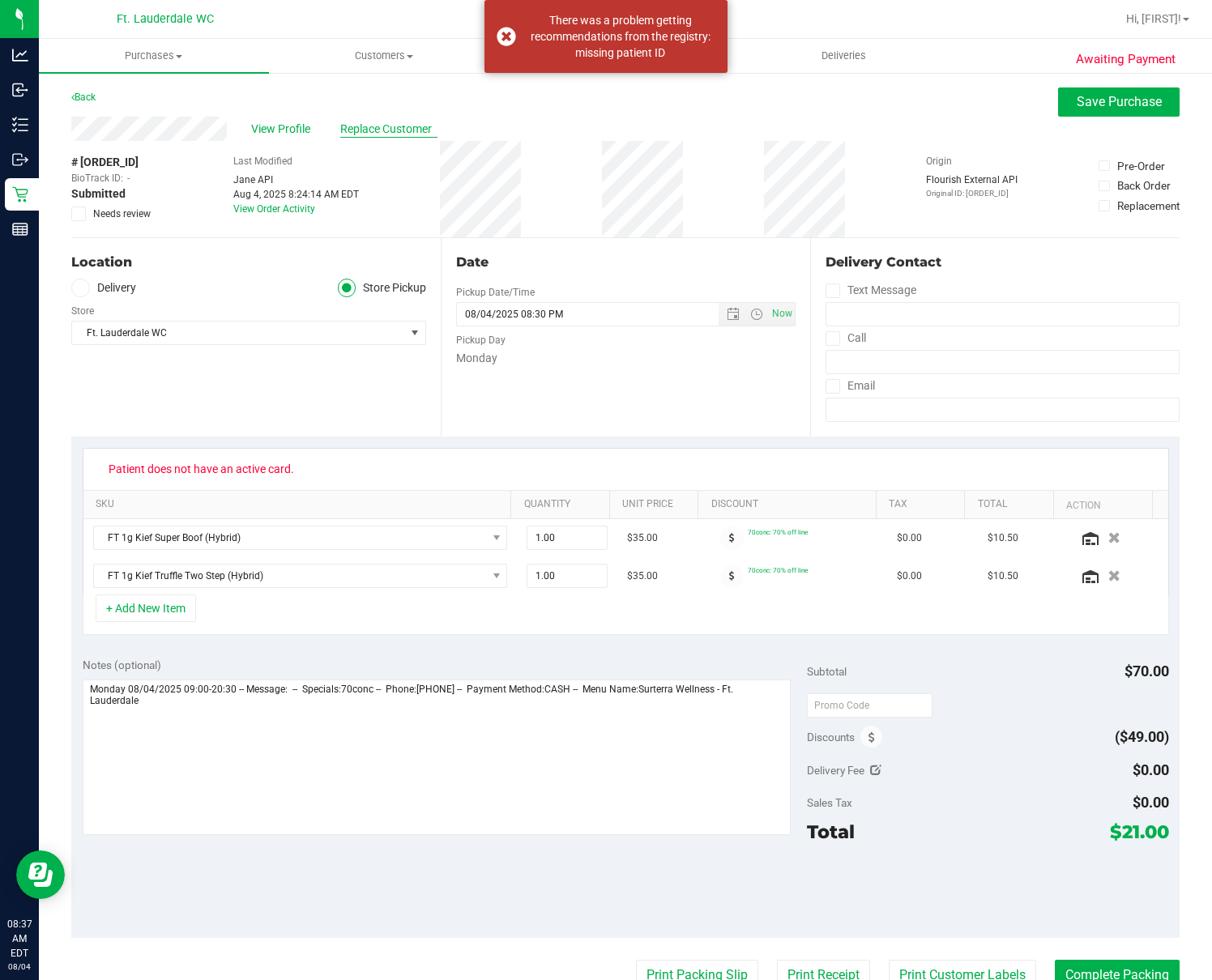 click on "Replace Customer" at bounding box center [389, 129] 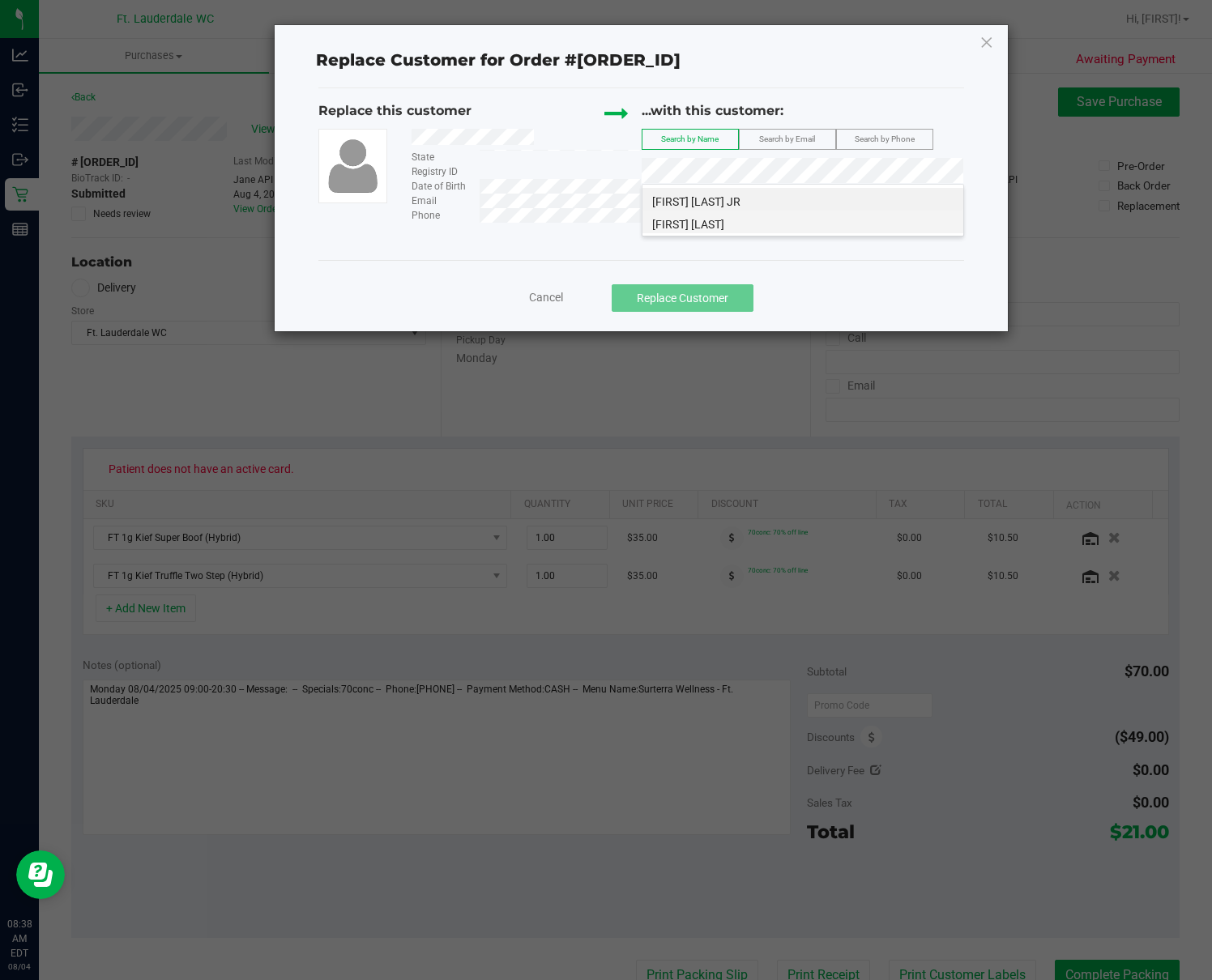 click on "[FIRST] [LAST]" at bounding box center (688, 224) 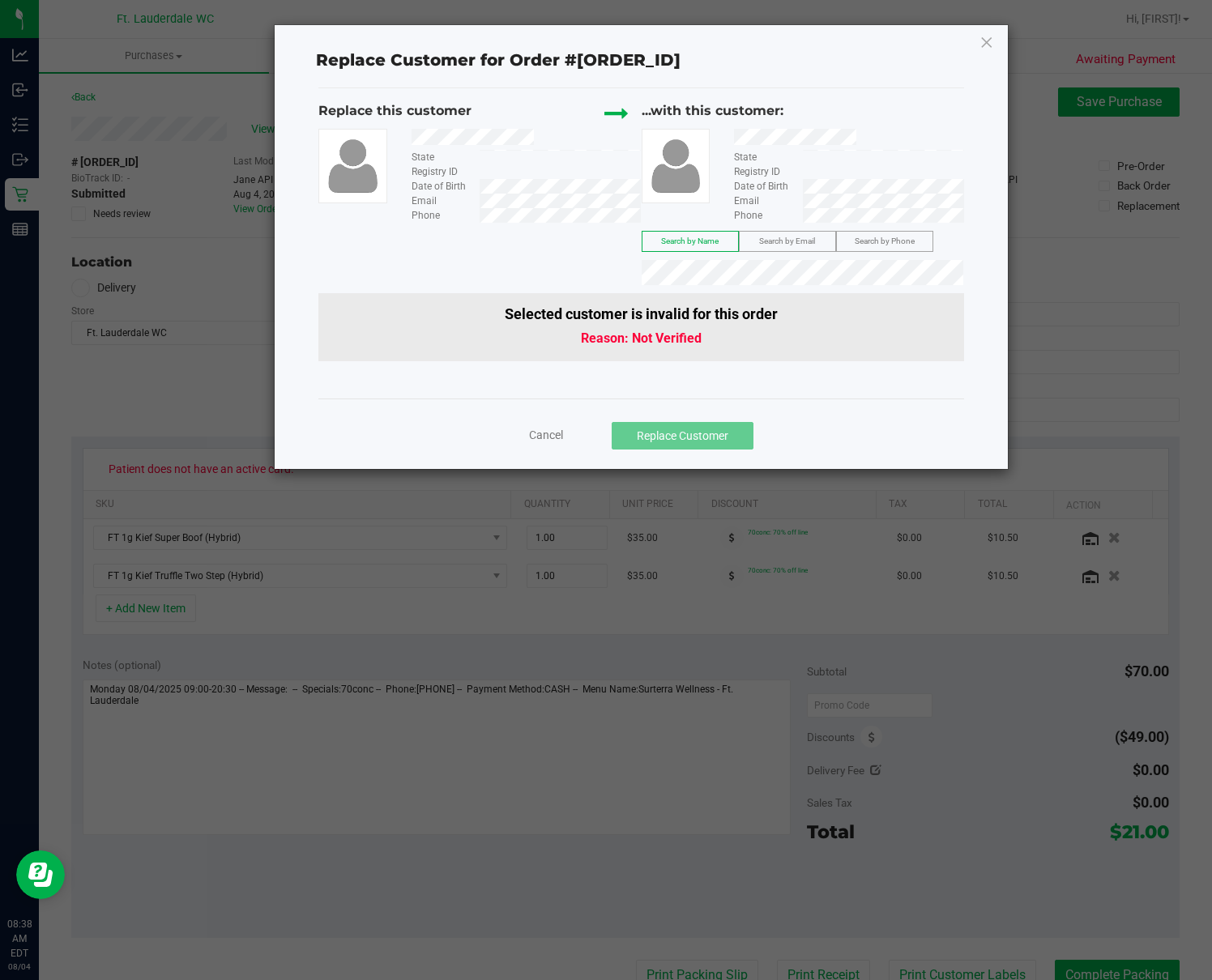 click on "Replace this customer   State Registry ID   Date of Birth   Email   Phone   ...with this customer:   State Registry ID   Date of Birth   Email   Phone   Search by Name   Search by Email   Search by Phone  Selected customer is invalid for this order Reason: Not Verified" 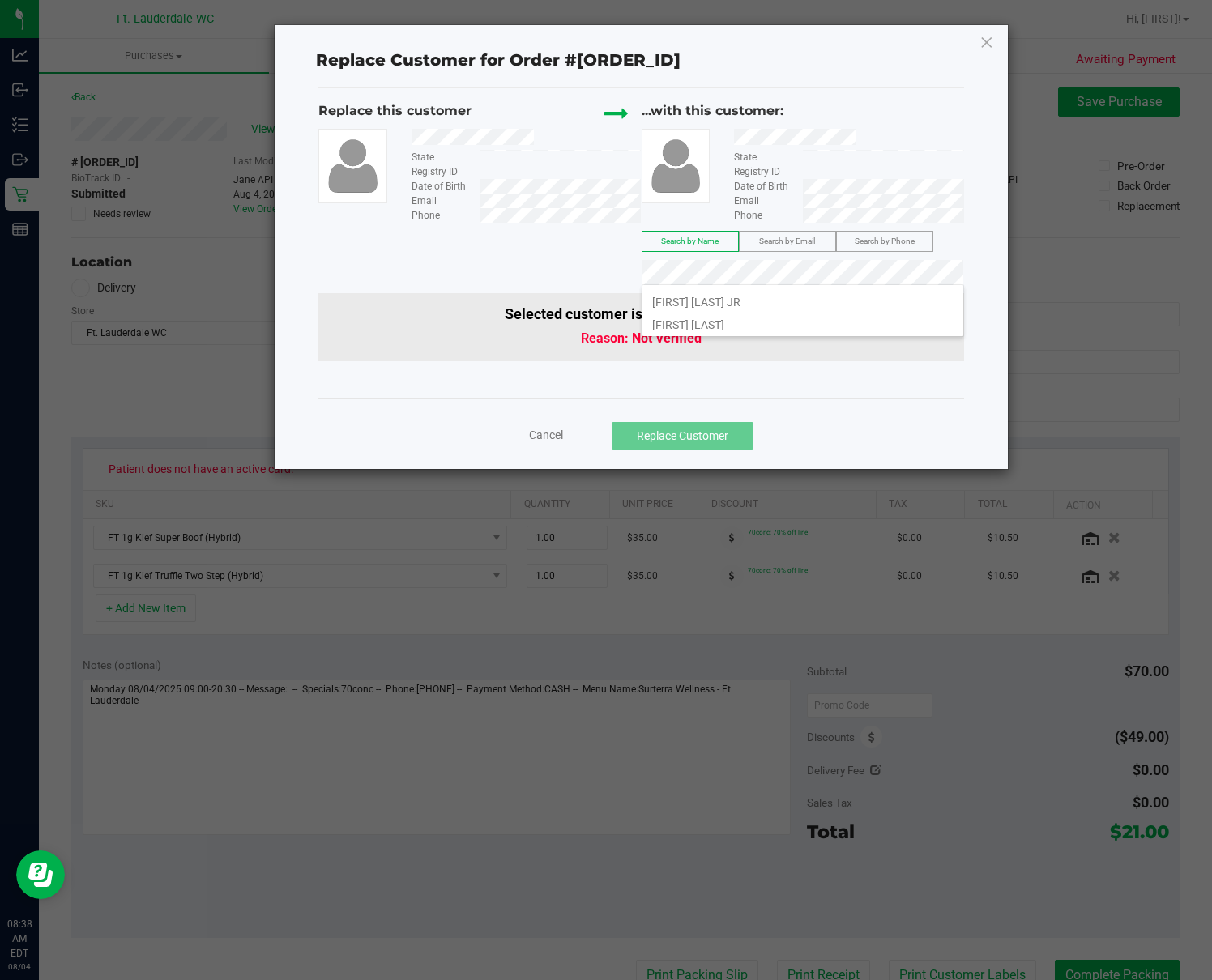 click on "[FIRST] [LAST] JR" at bounding box center [696, 302] 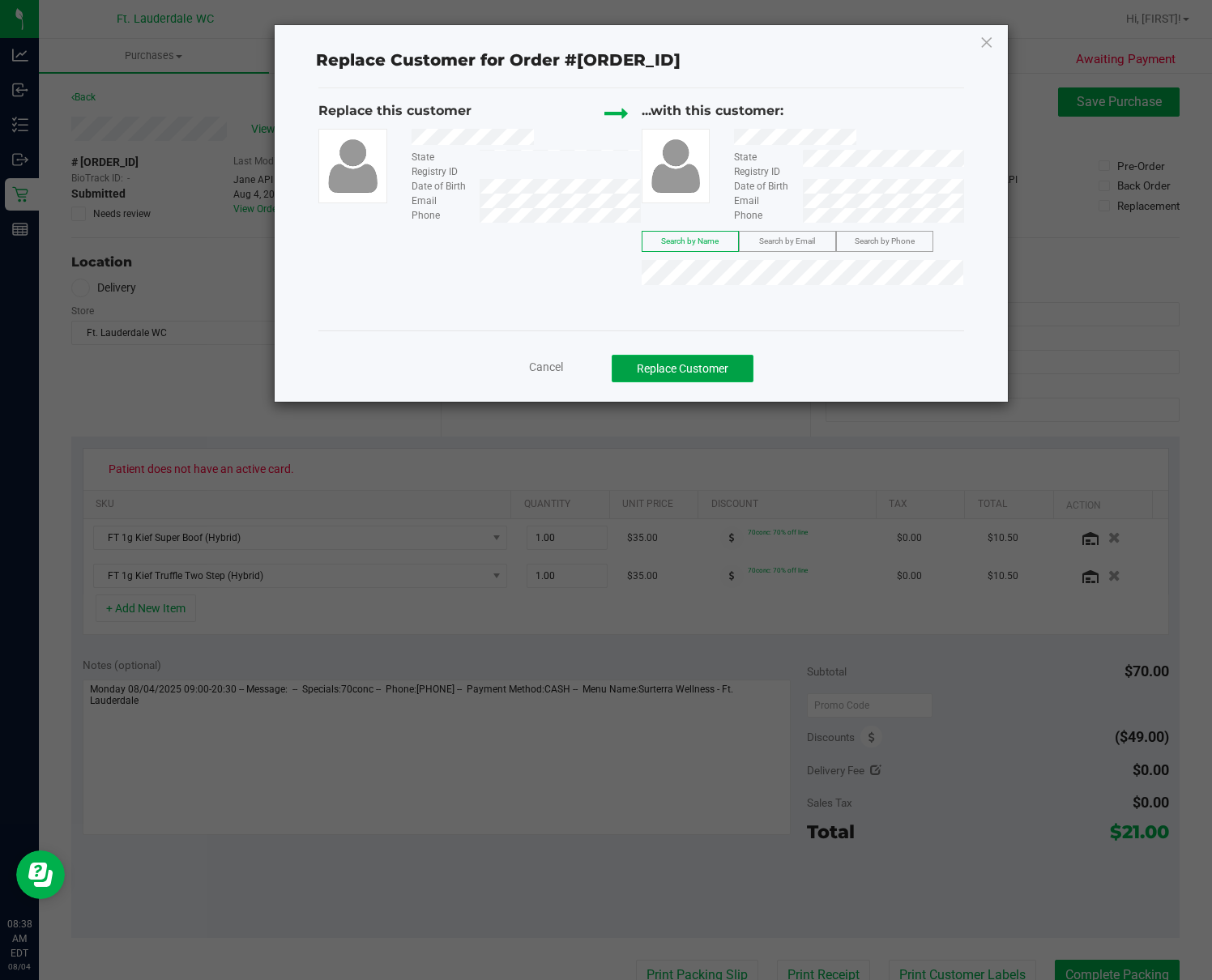 click on "Replace Customer" 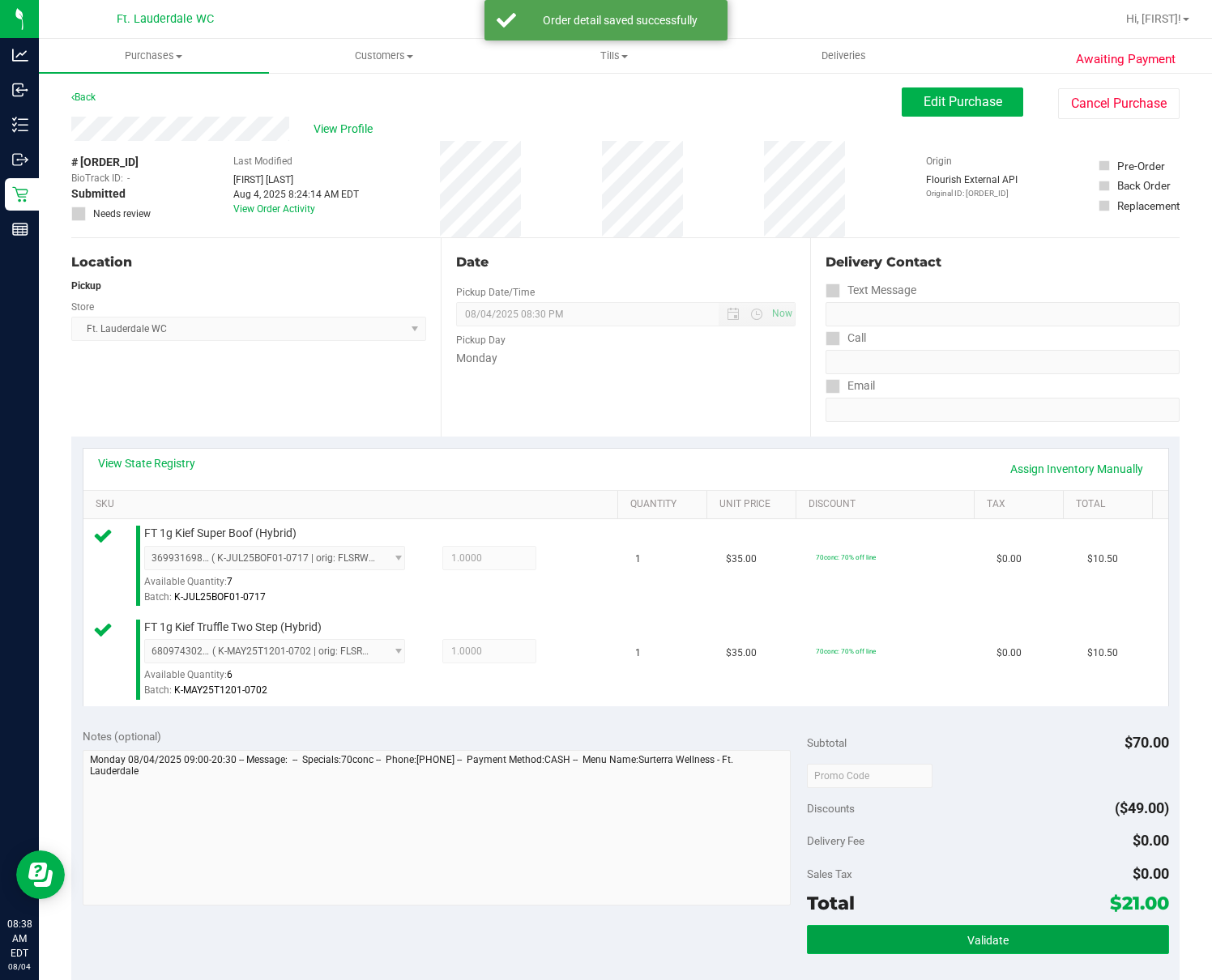 click on "Validate" at bounding box center (988, 940) 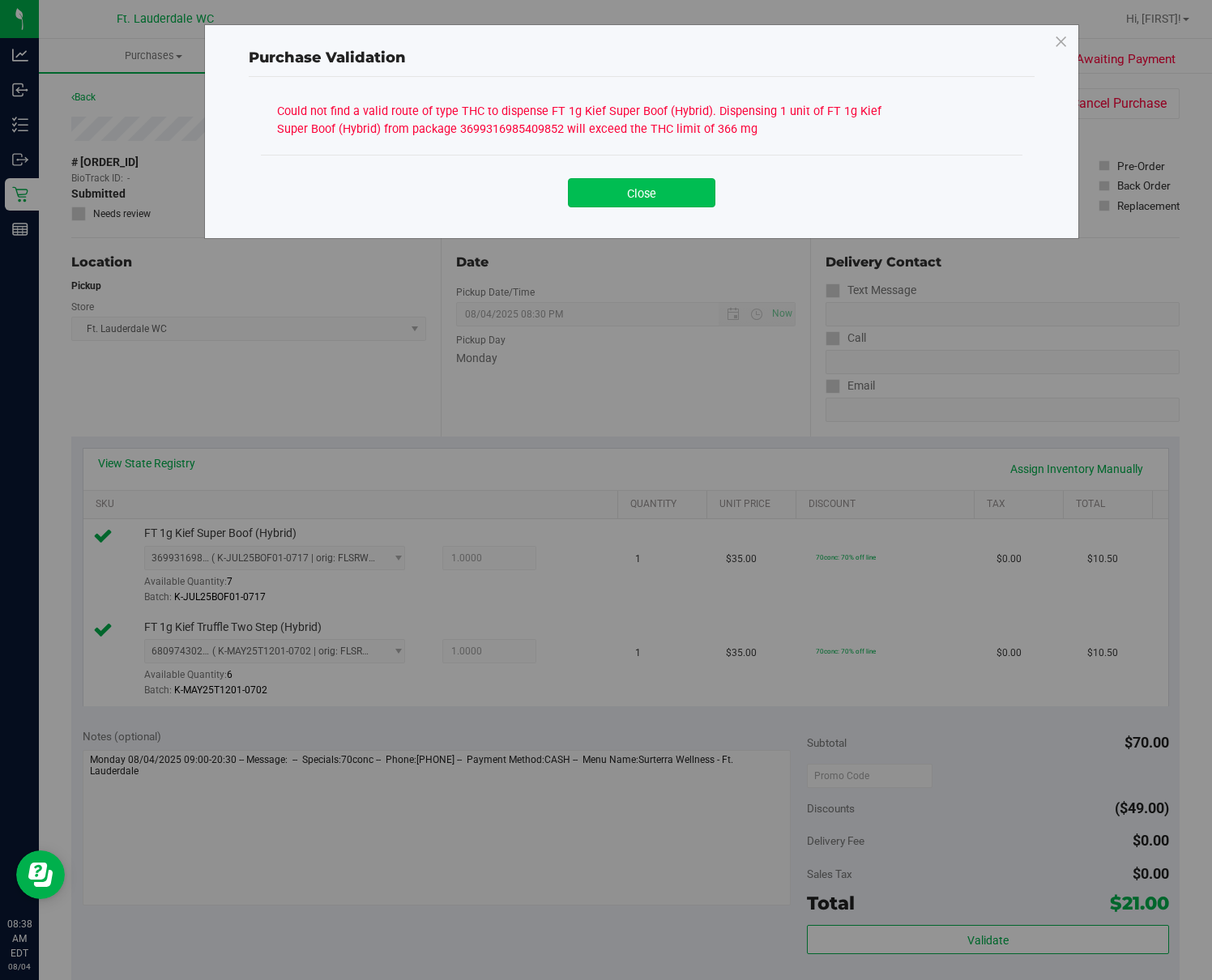click on "Close" at bounding box center (642, 193) 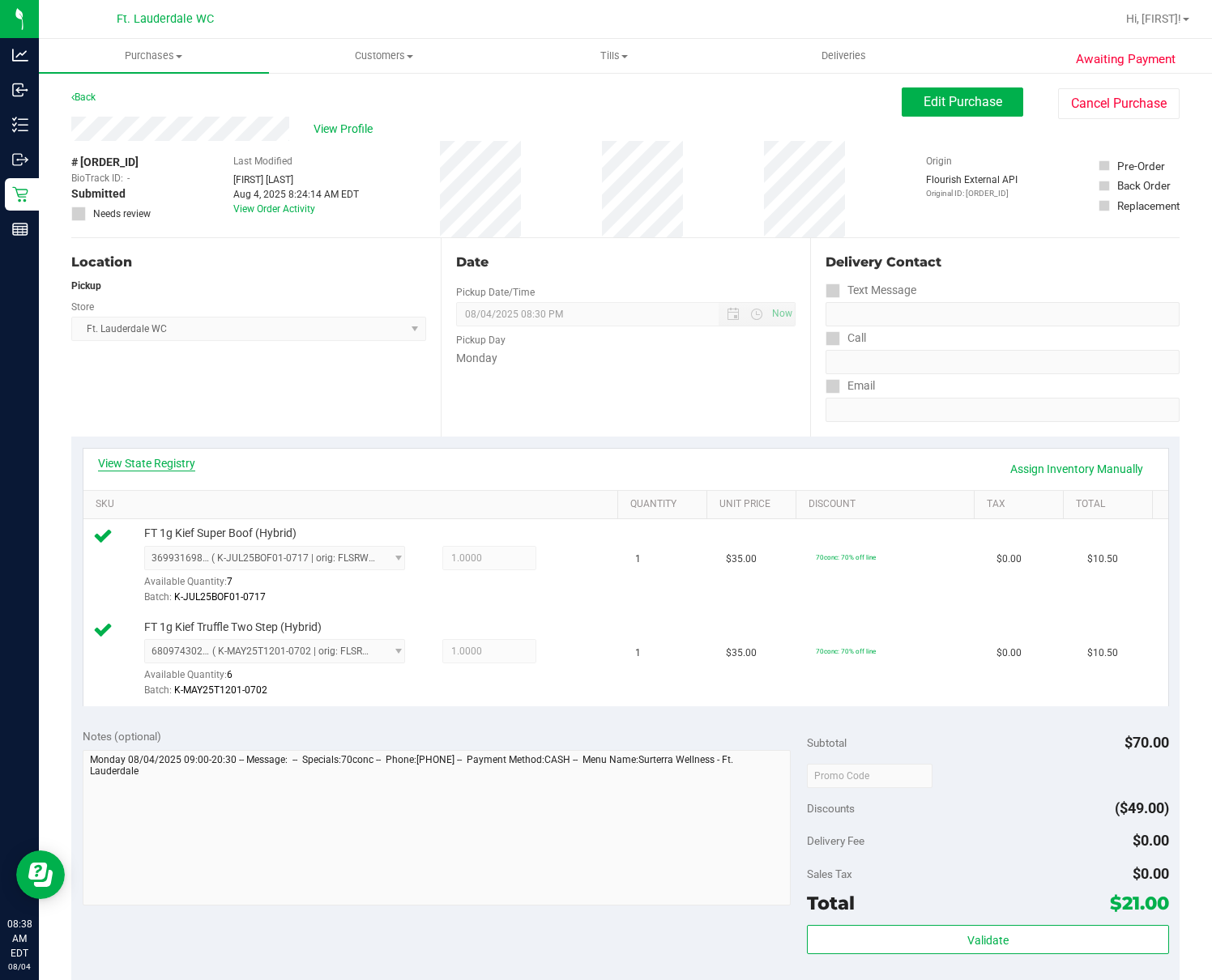 click on "View State Registry" at bounding box center [147, 463] 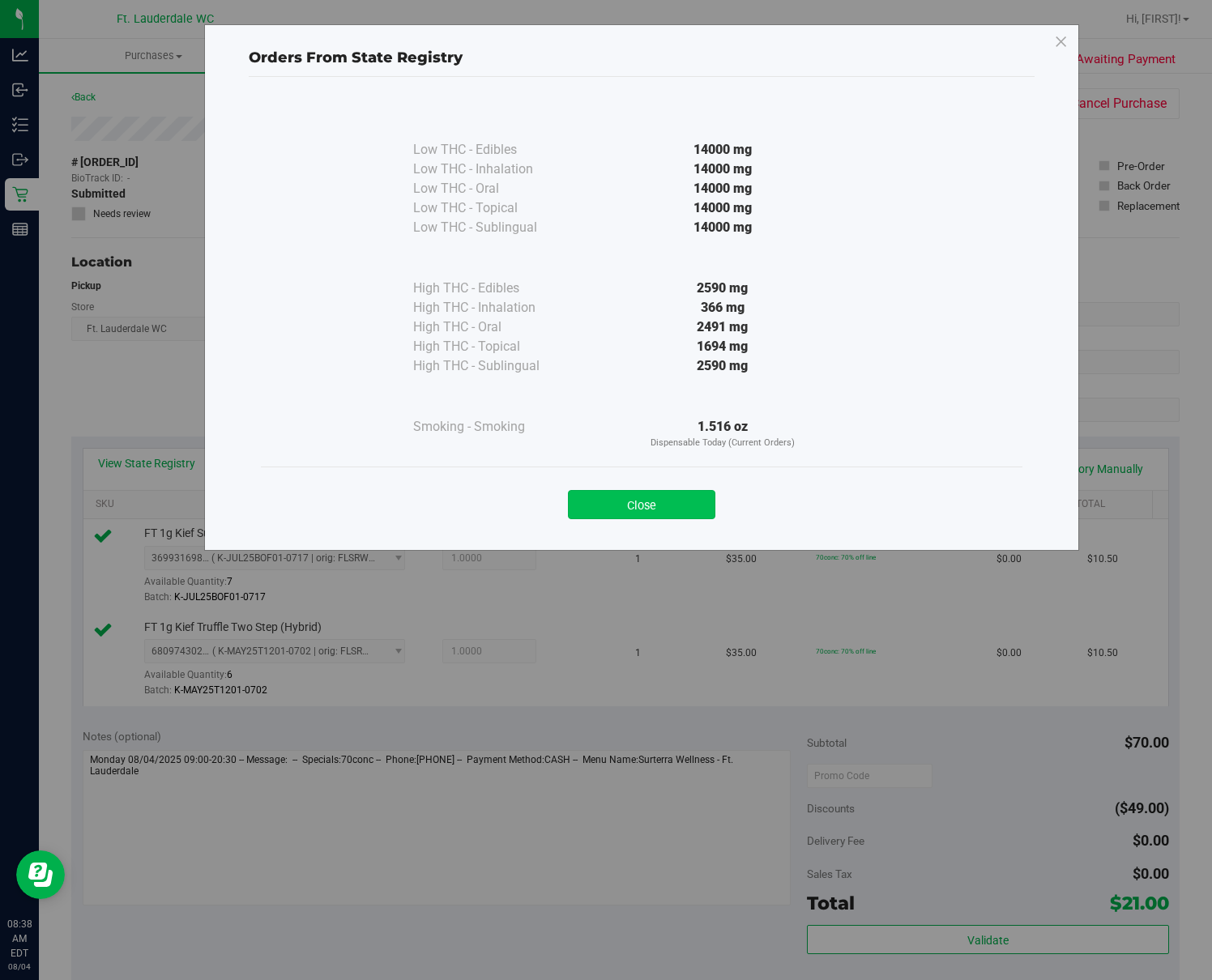 click on "Close" at bounding box center [642, 505] 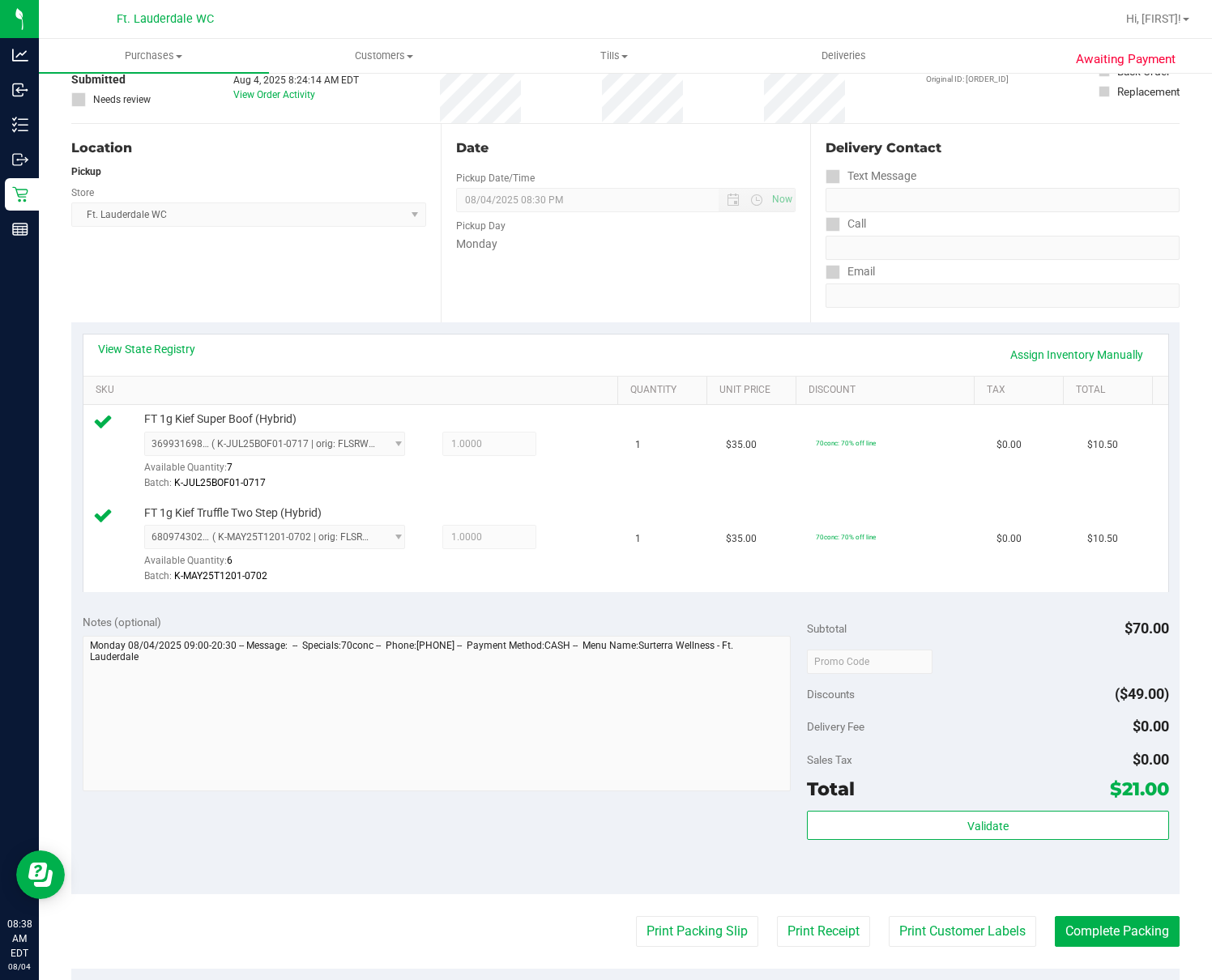 scroll, scrollTop: 0, scrollLeft: 0, axis: both 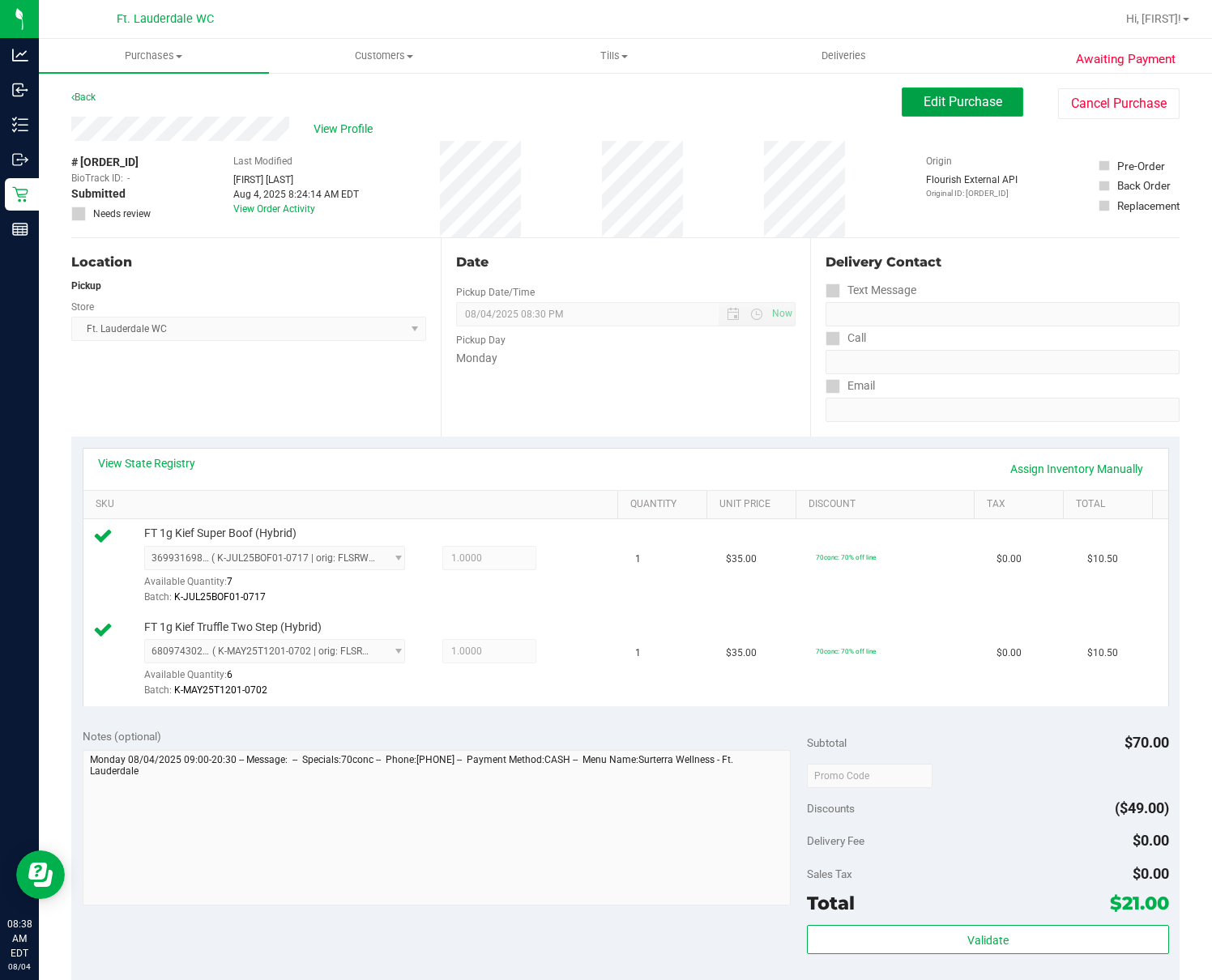 click on "Edit Purchase" at bounding box center [962, 102] 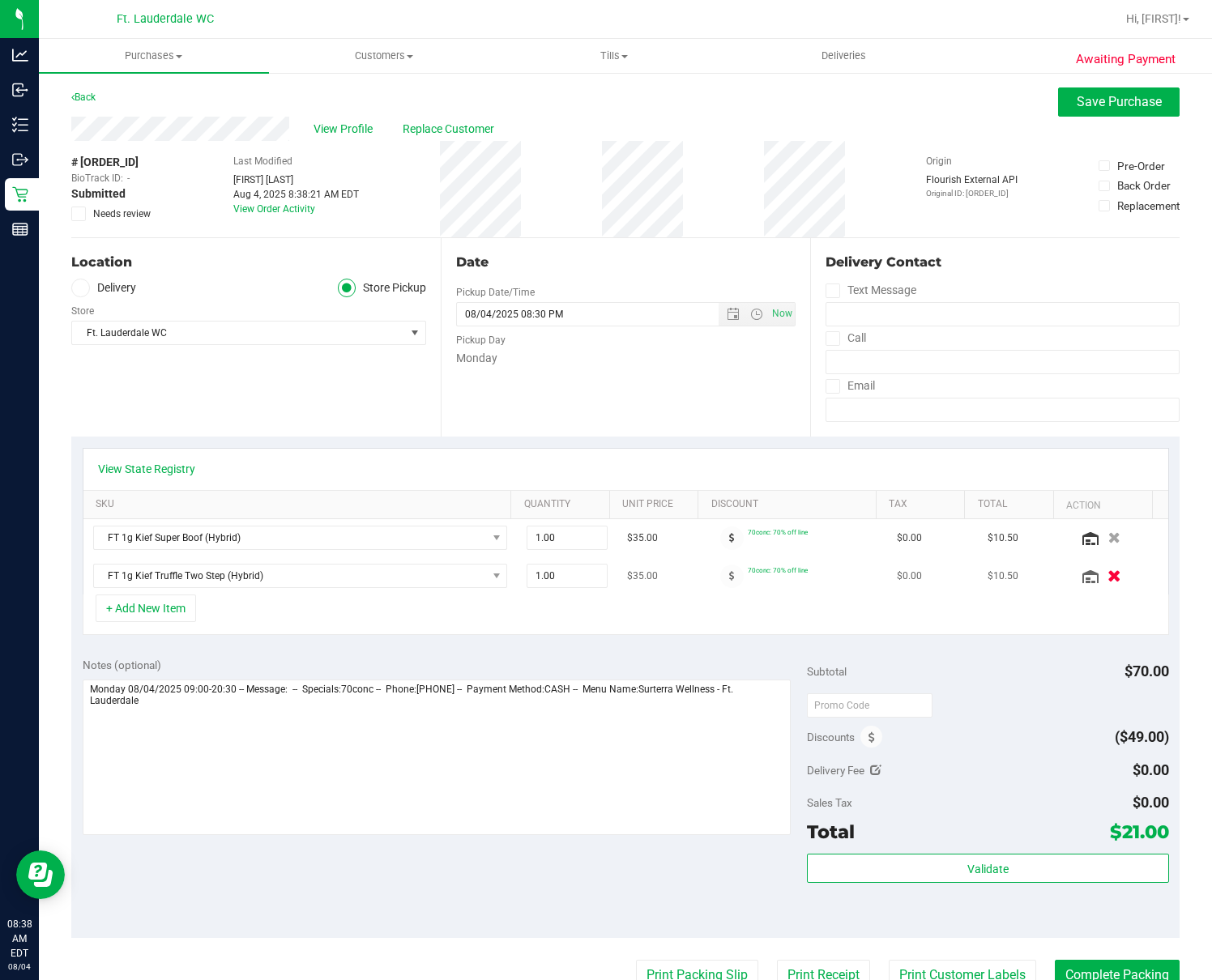 click at bounding box center (1114, 576) 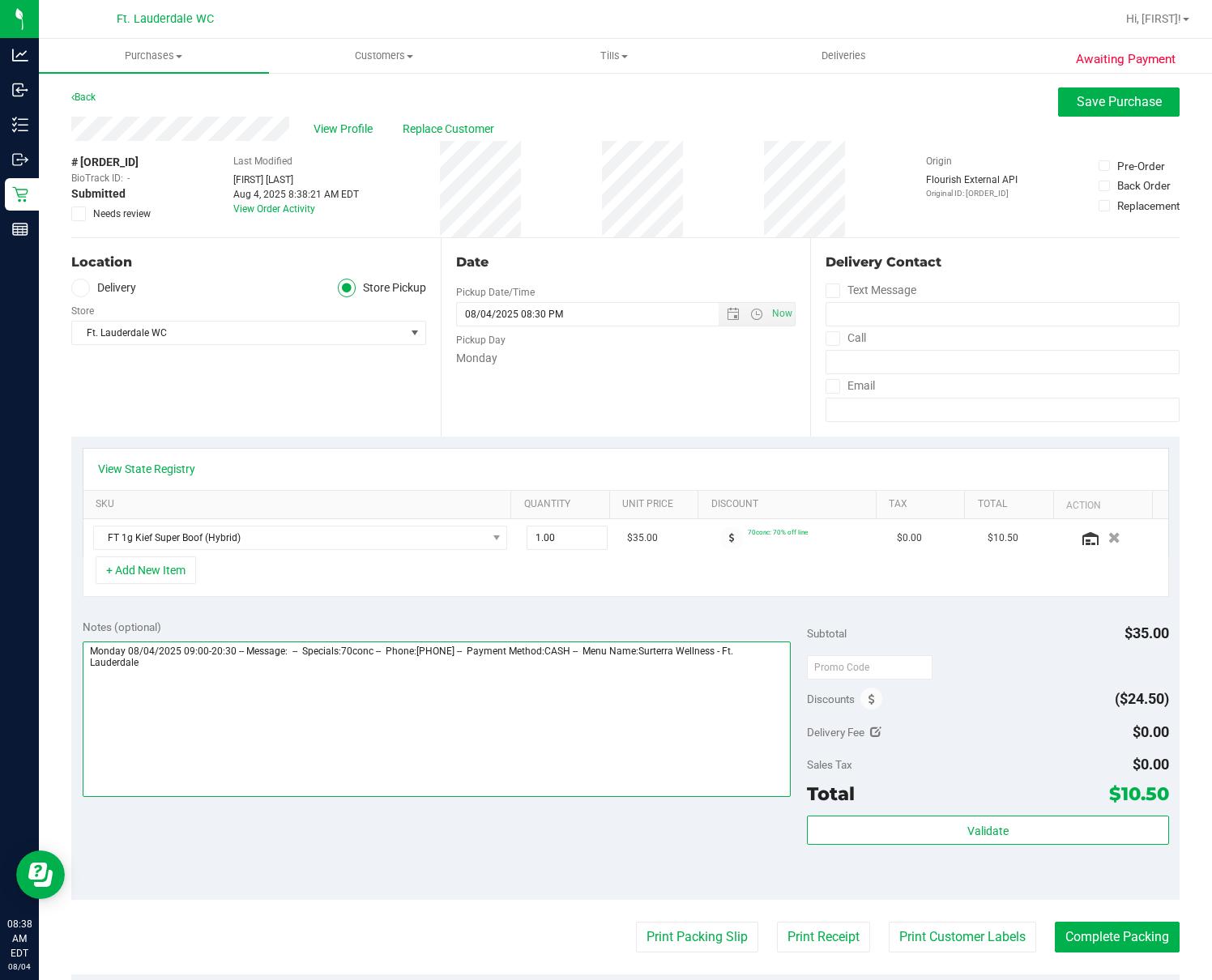 click at bounding box center [437, 719] 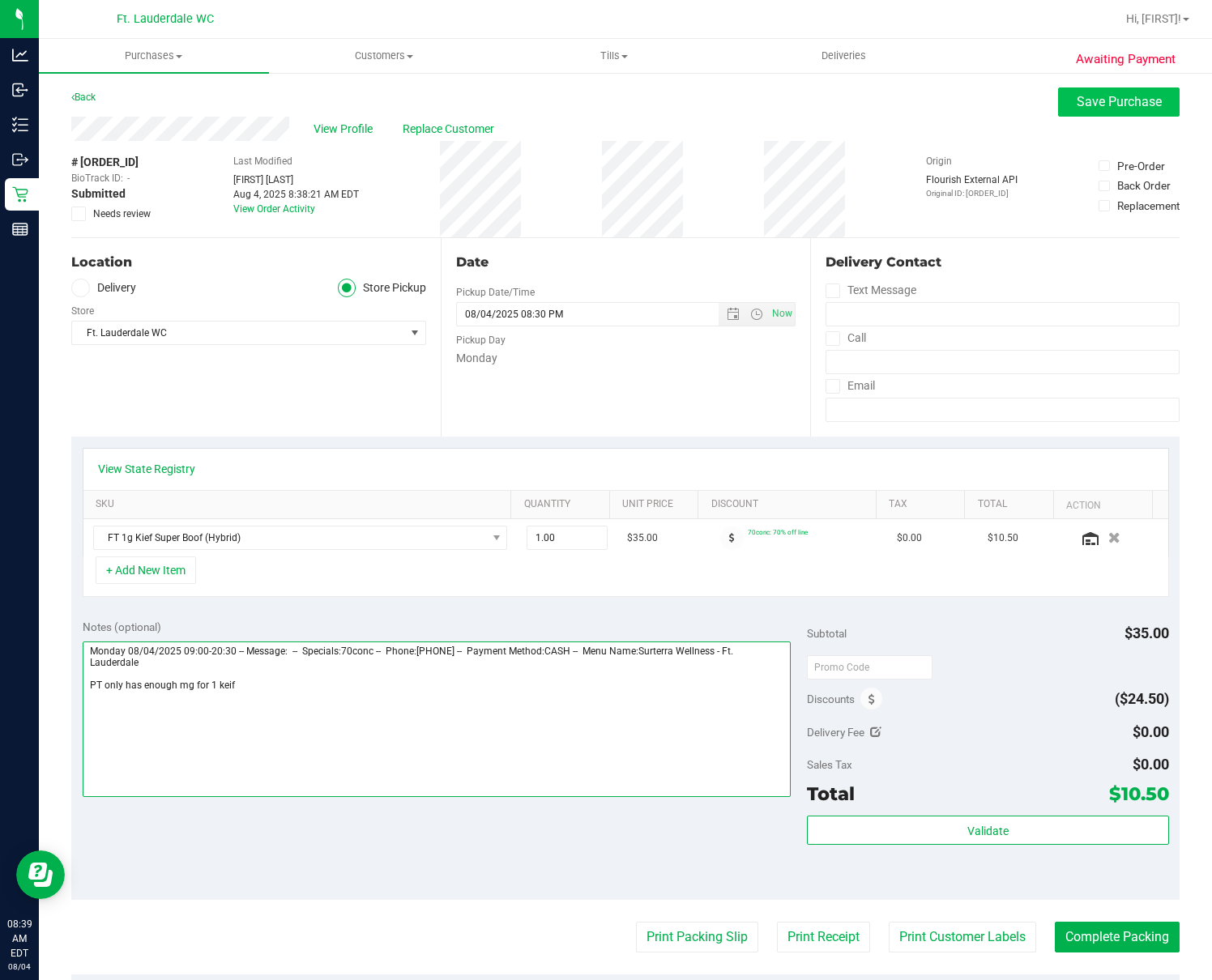 type on "Monday 08/04/2025 09:00-20:30 -- Message:  --  Specials:70conc --  Phone:[PHONE] --  Payment Method:CASH --  Menu Name:Surterra Wellness - Ft. Lauderdale
PT only has enough mg for 1 keif" 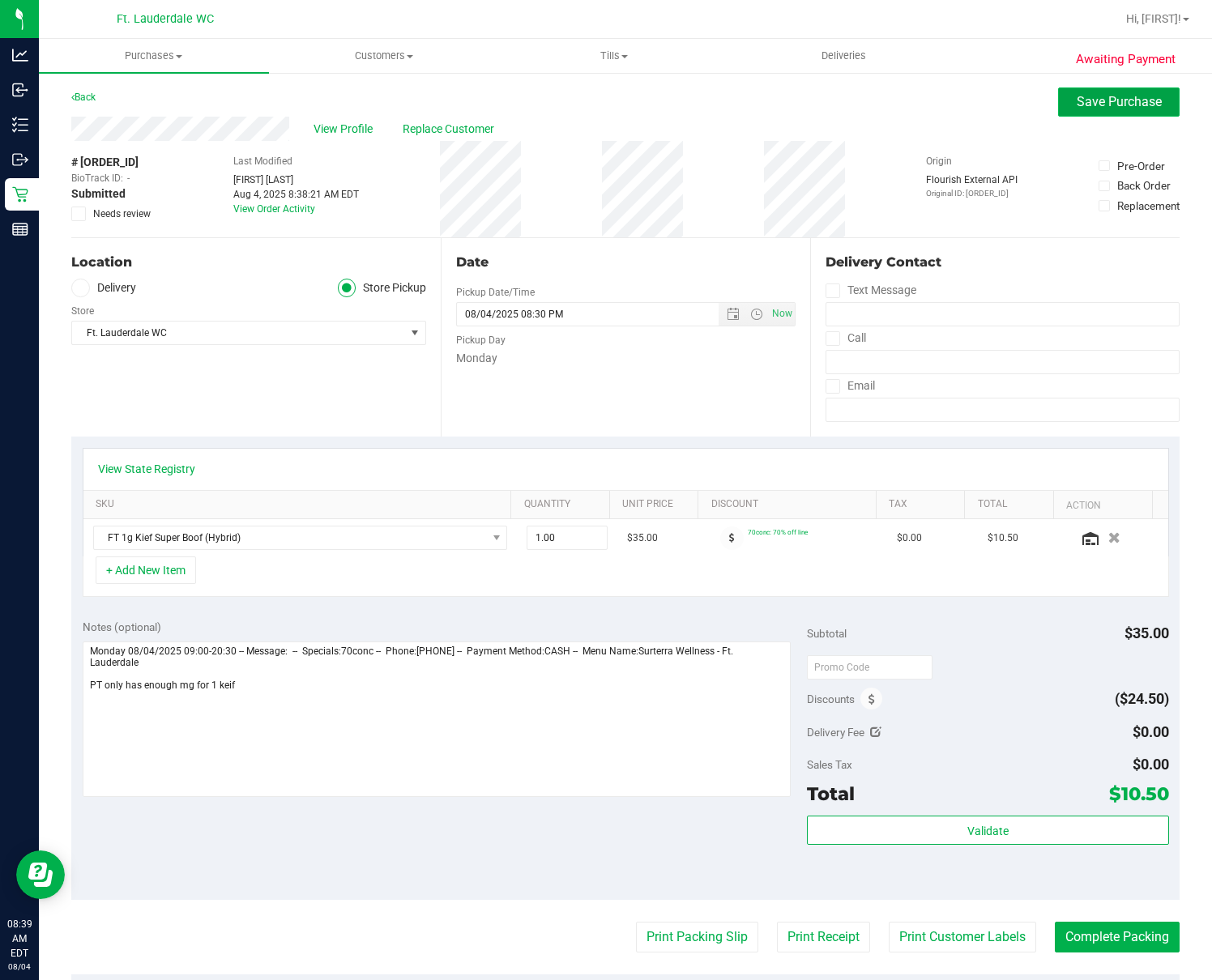 click on "Save Purchase" at bounding box center [1119, 101] 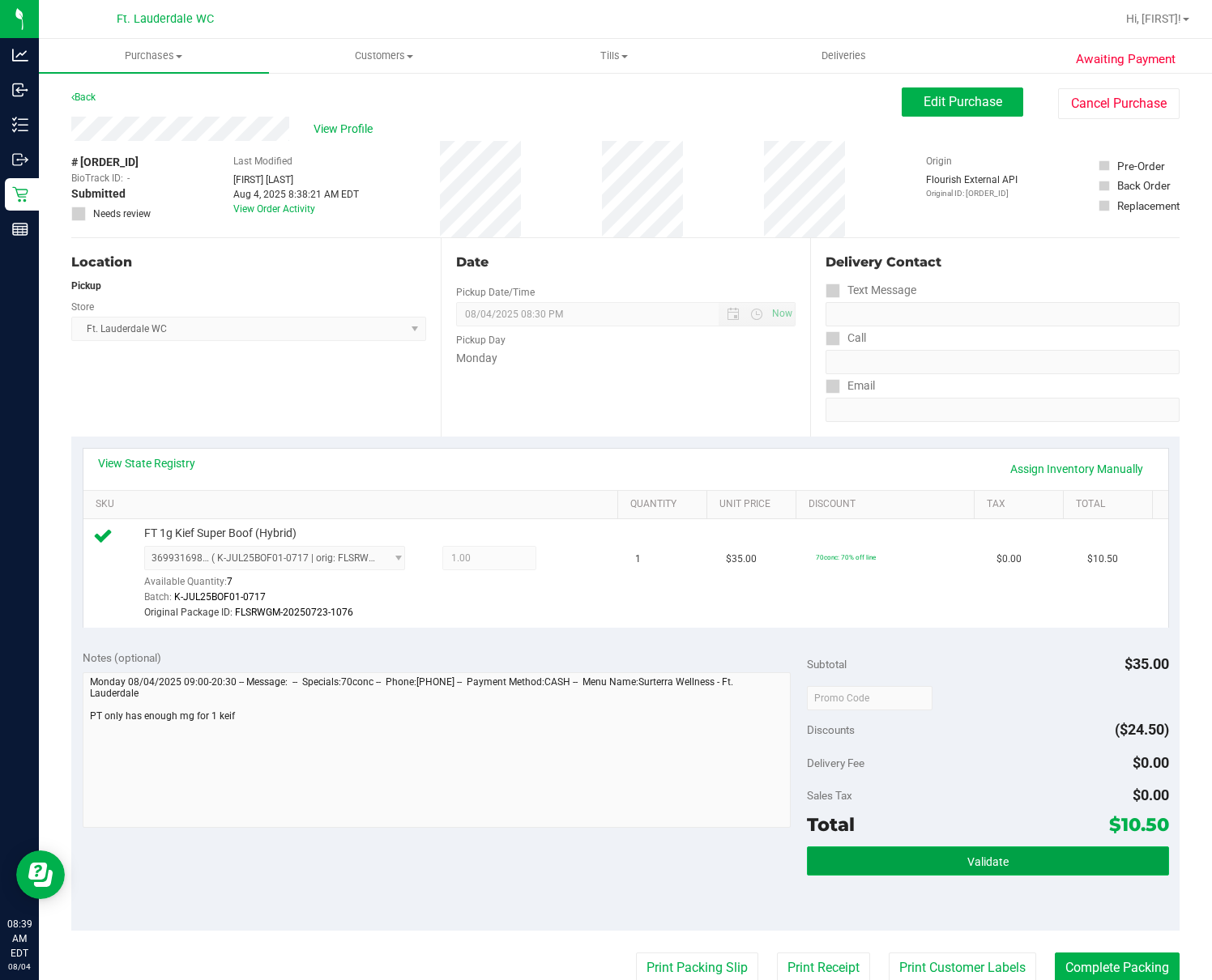 click on "Validate" at bounding box center [988, 861] 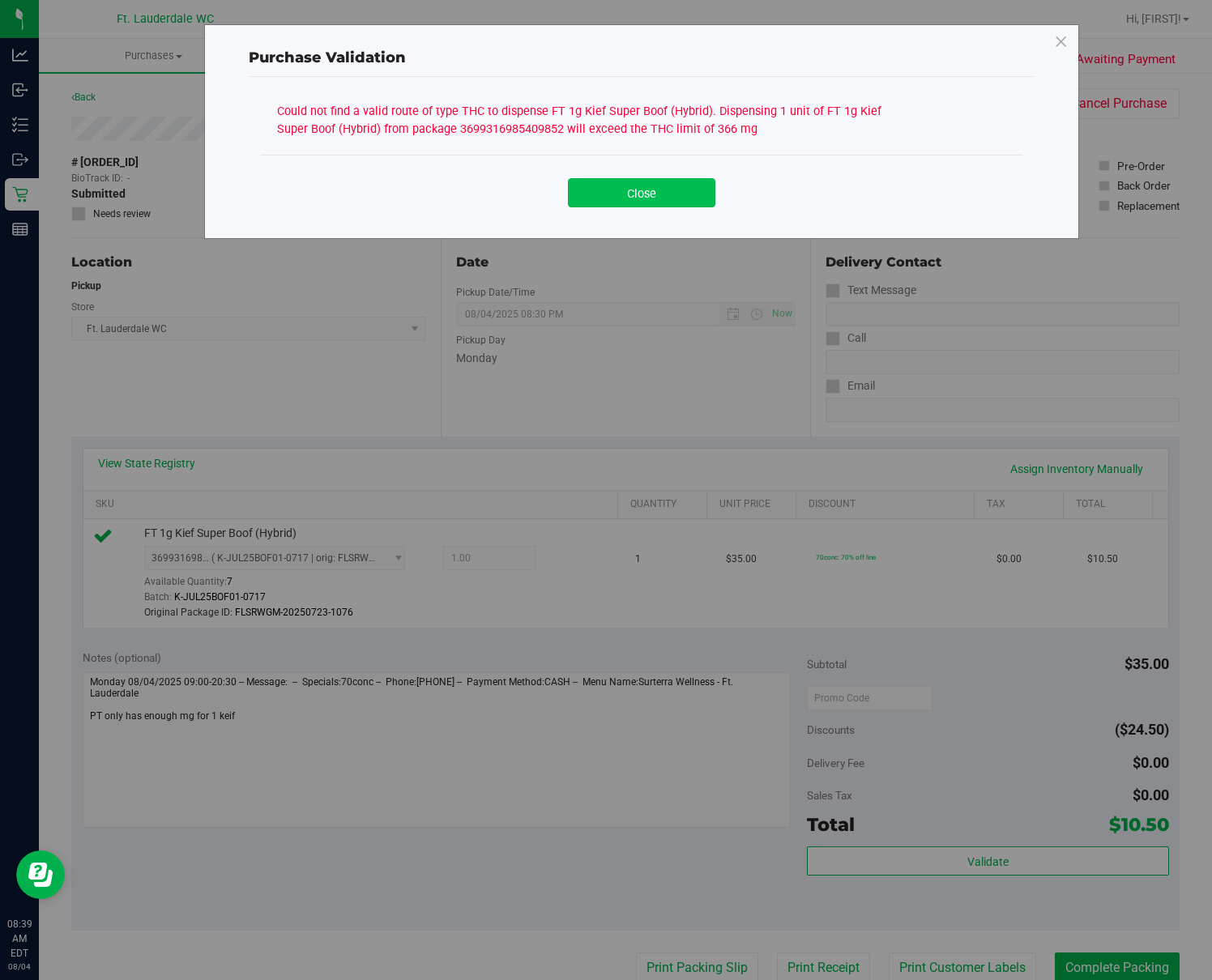 click on "Close" at bounding box center [642, 193] 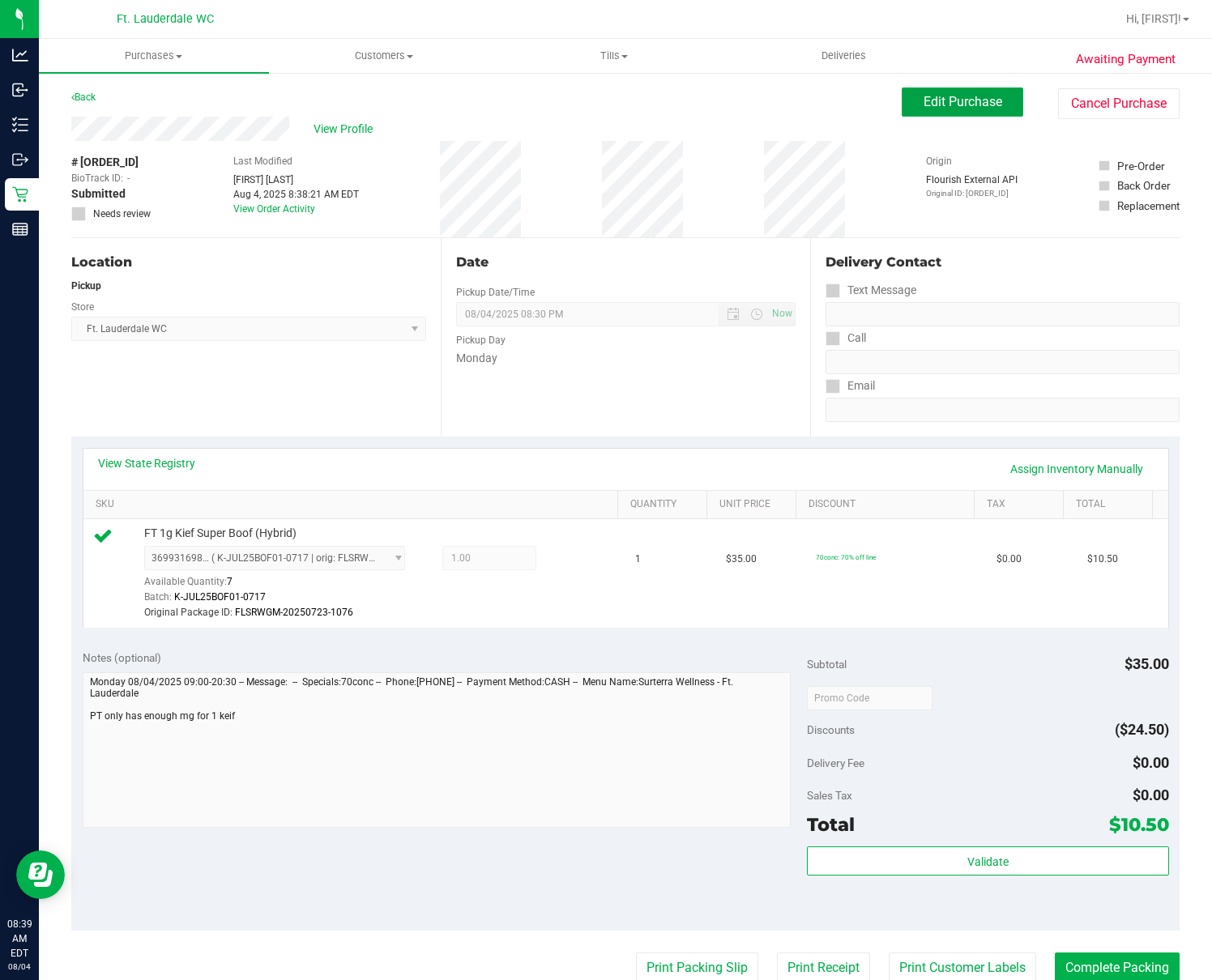 drag, startPoint x: 953, startPoint y: 102, endPoint x: 940, endPoint y: 121, distance: 23.02173 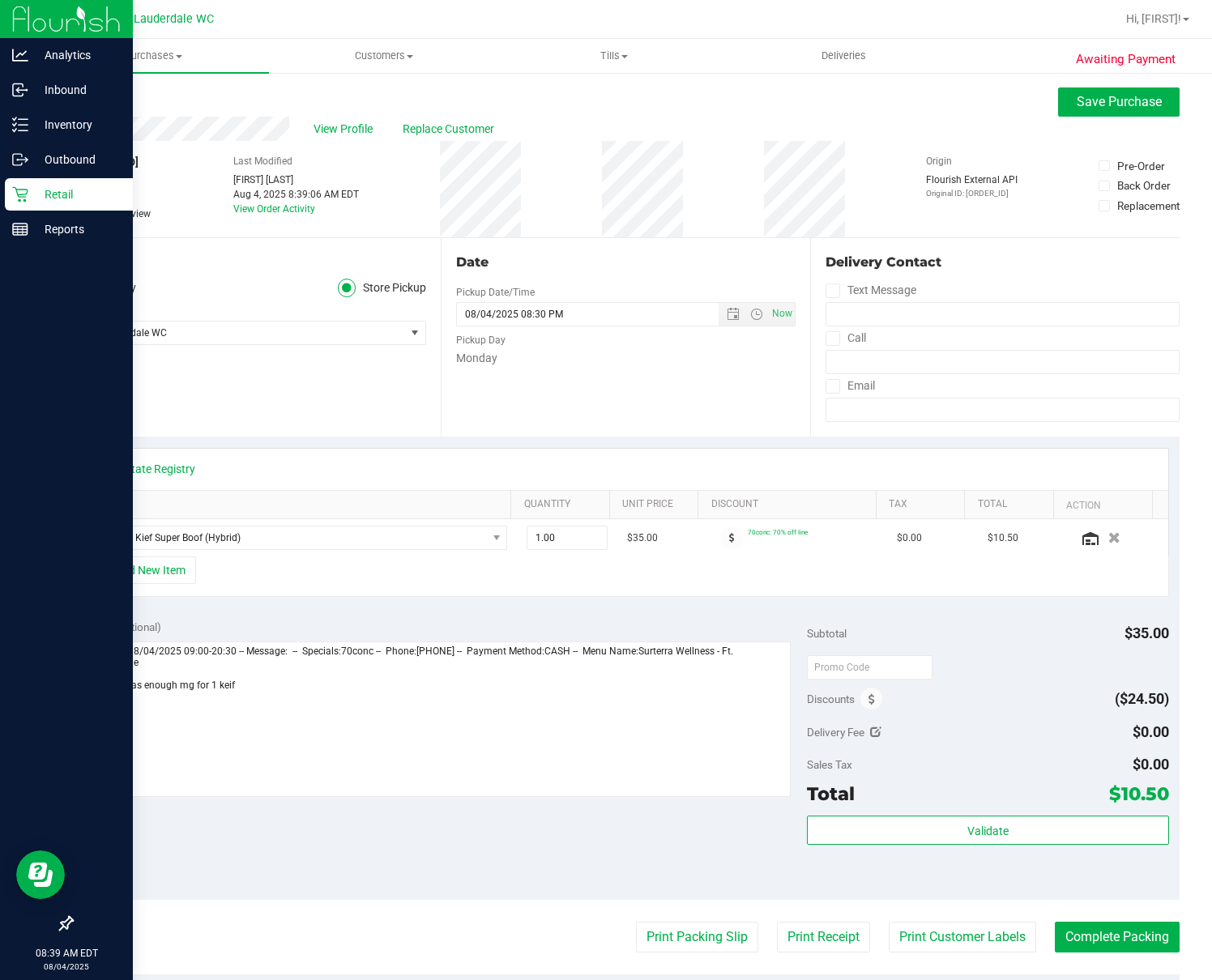 click on "Retail" at bounding box center (69, 194) 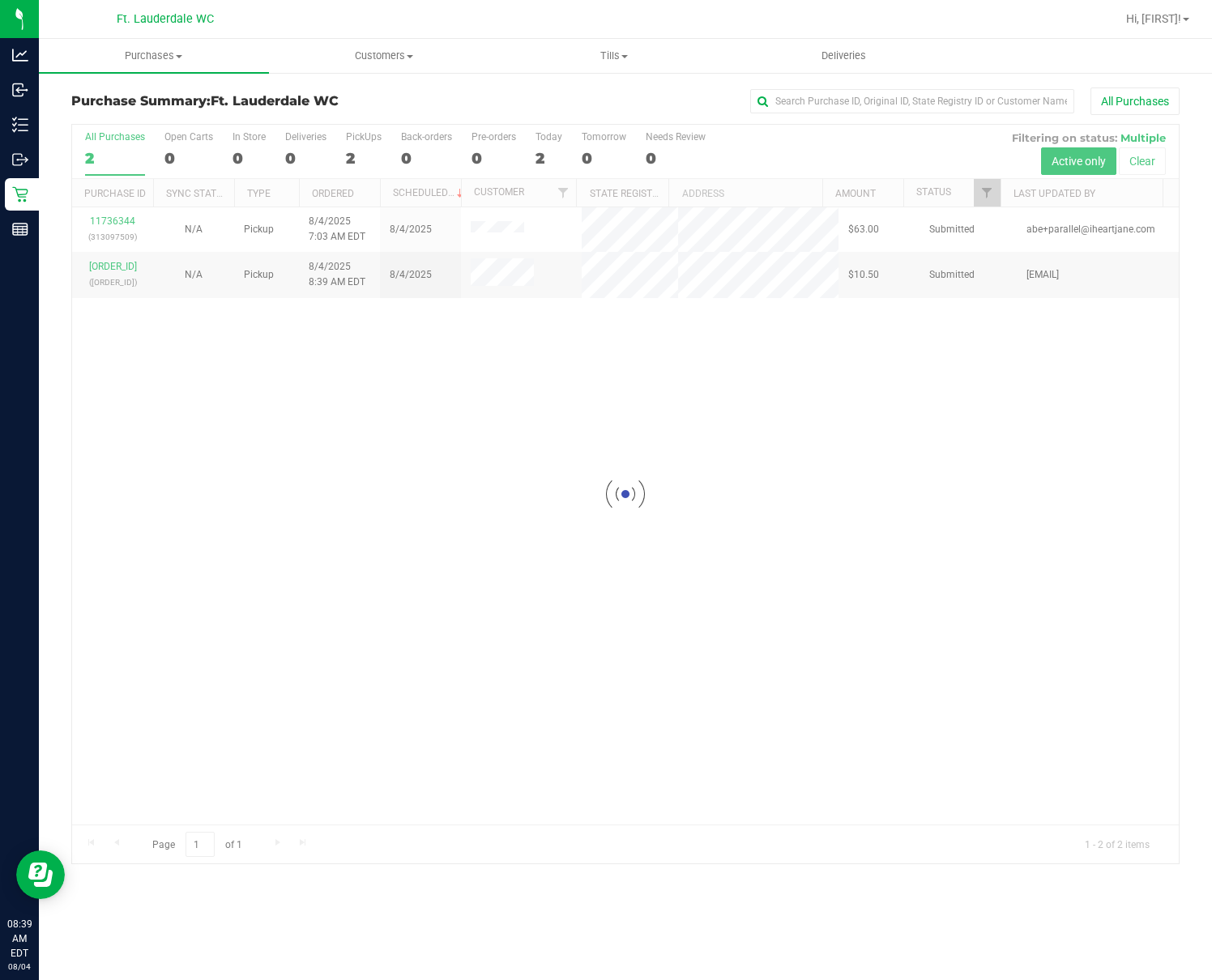 click at bounding box center [625, 494] 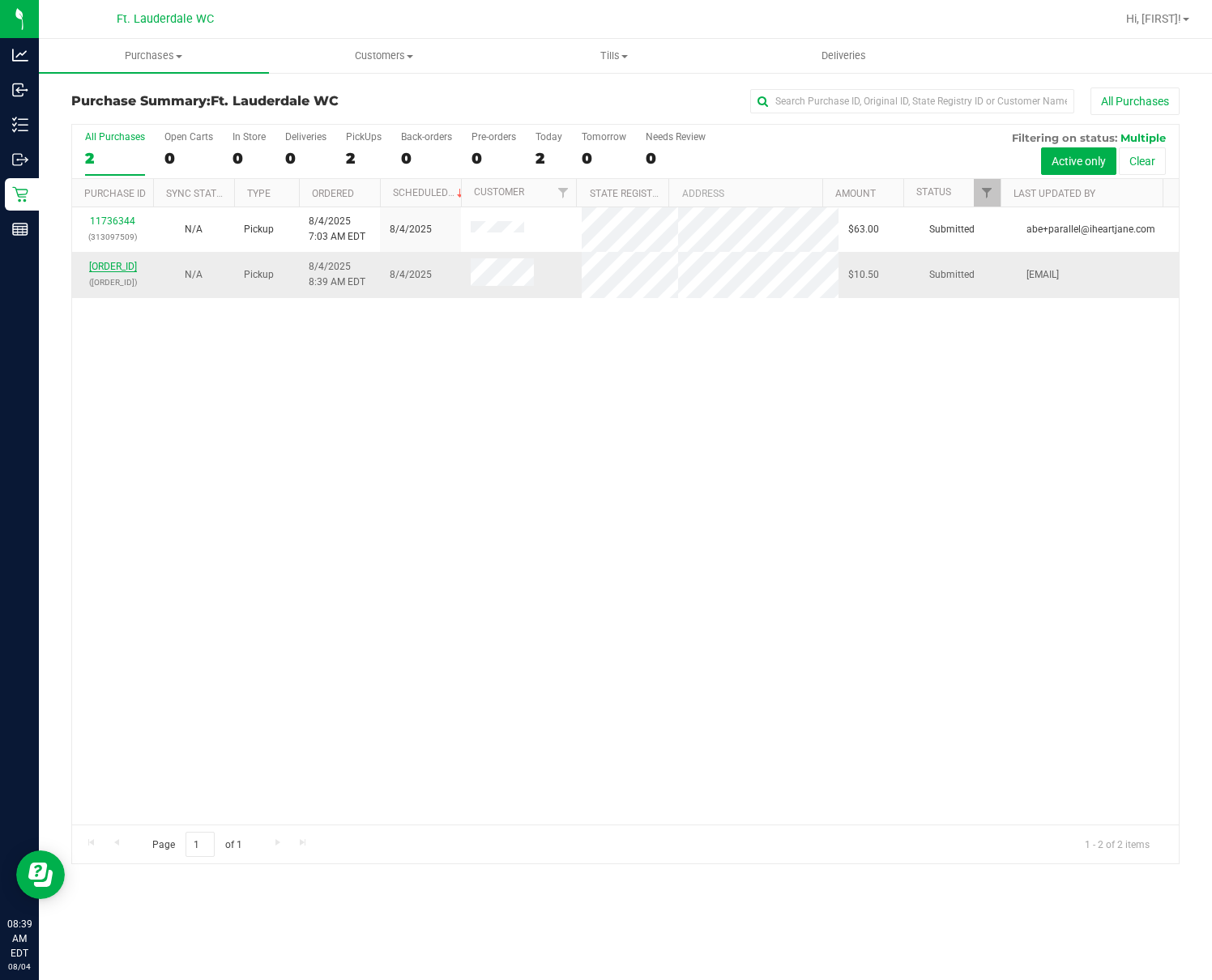 click on "[ORDER_ID]" at bounding box center (113, 266) 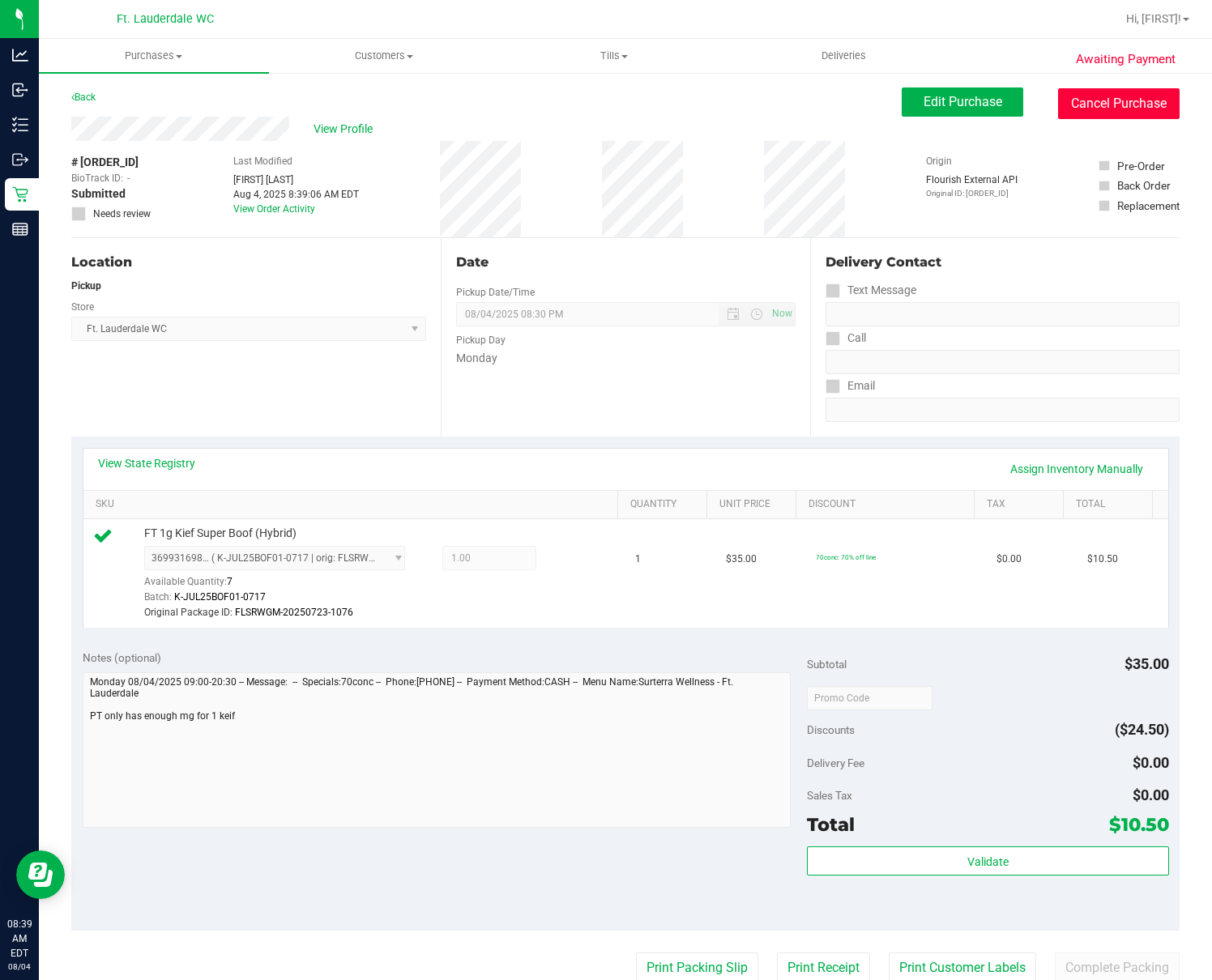 click on "Cancel Purchase" at bounding box center (1119, 104) 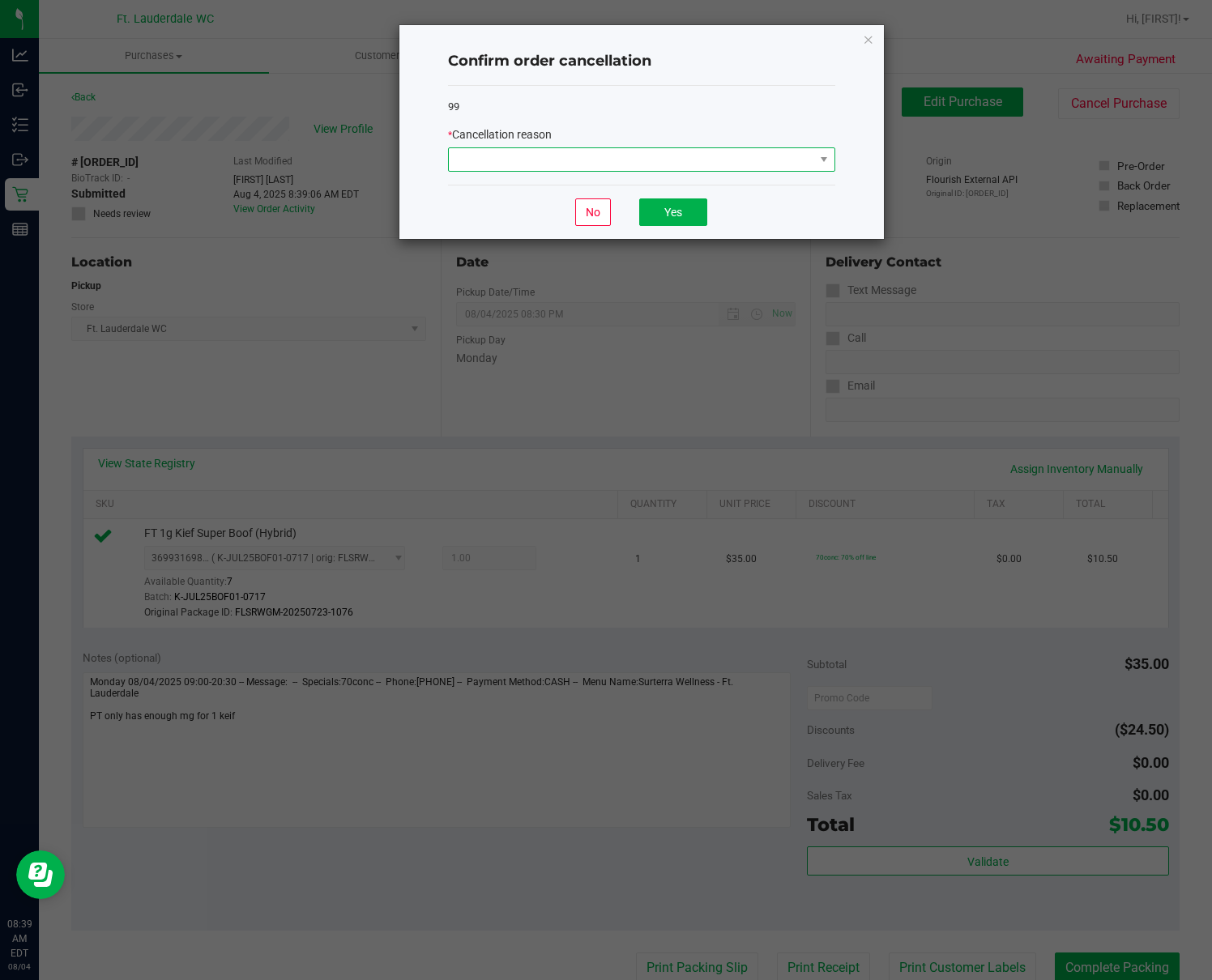 click at bounding box center [631, 160] 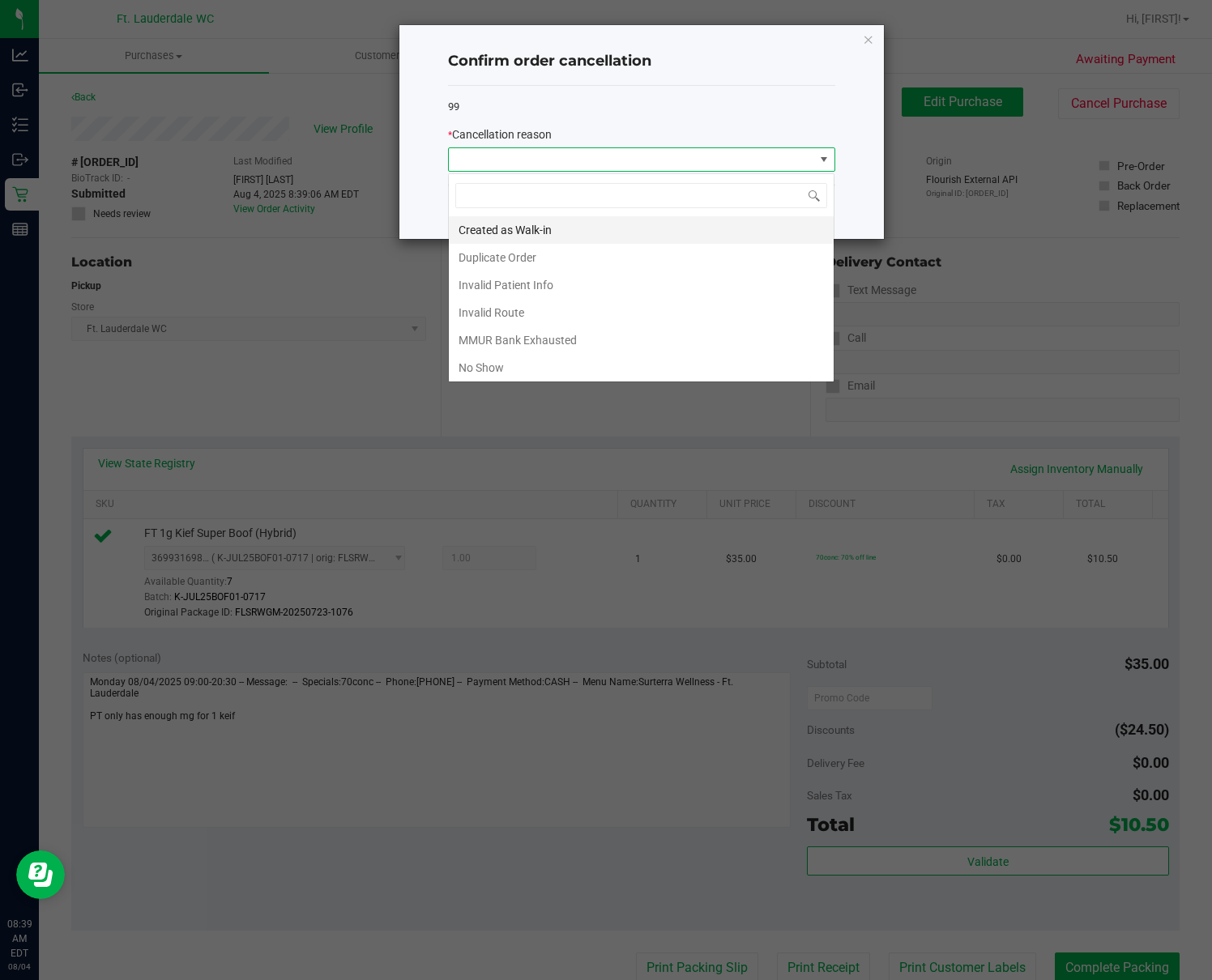 scroll, scrollTop: 80967, scrollLeft: 80629, axis: both 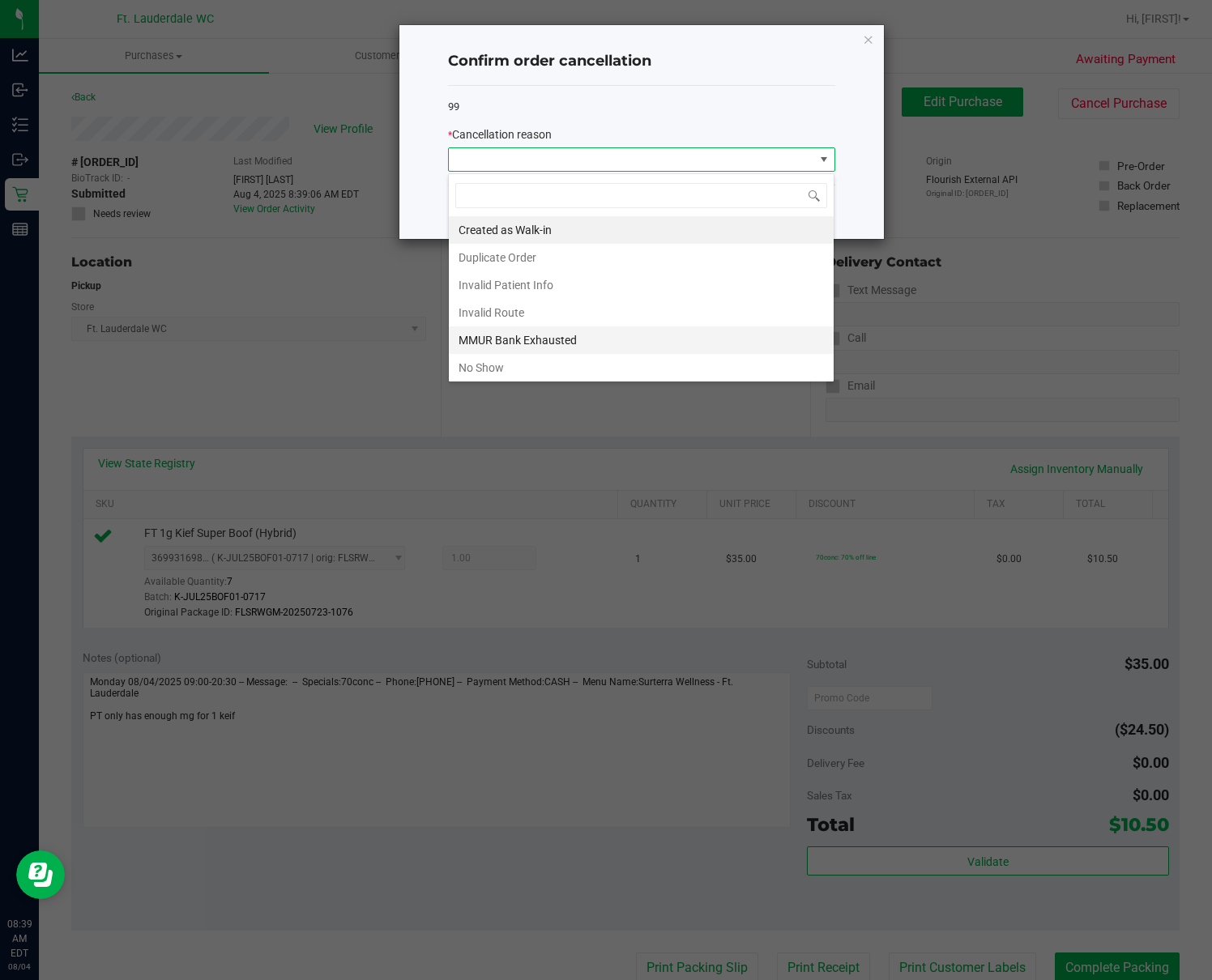click on "MMUR Bank Exhausted" at bounding box center [641, 340] 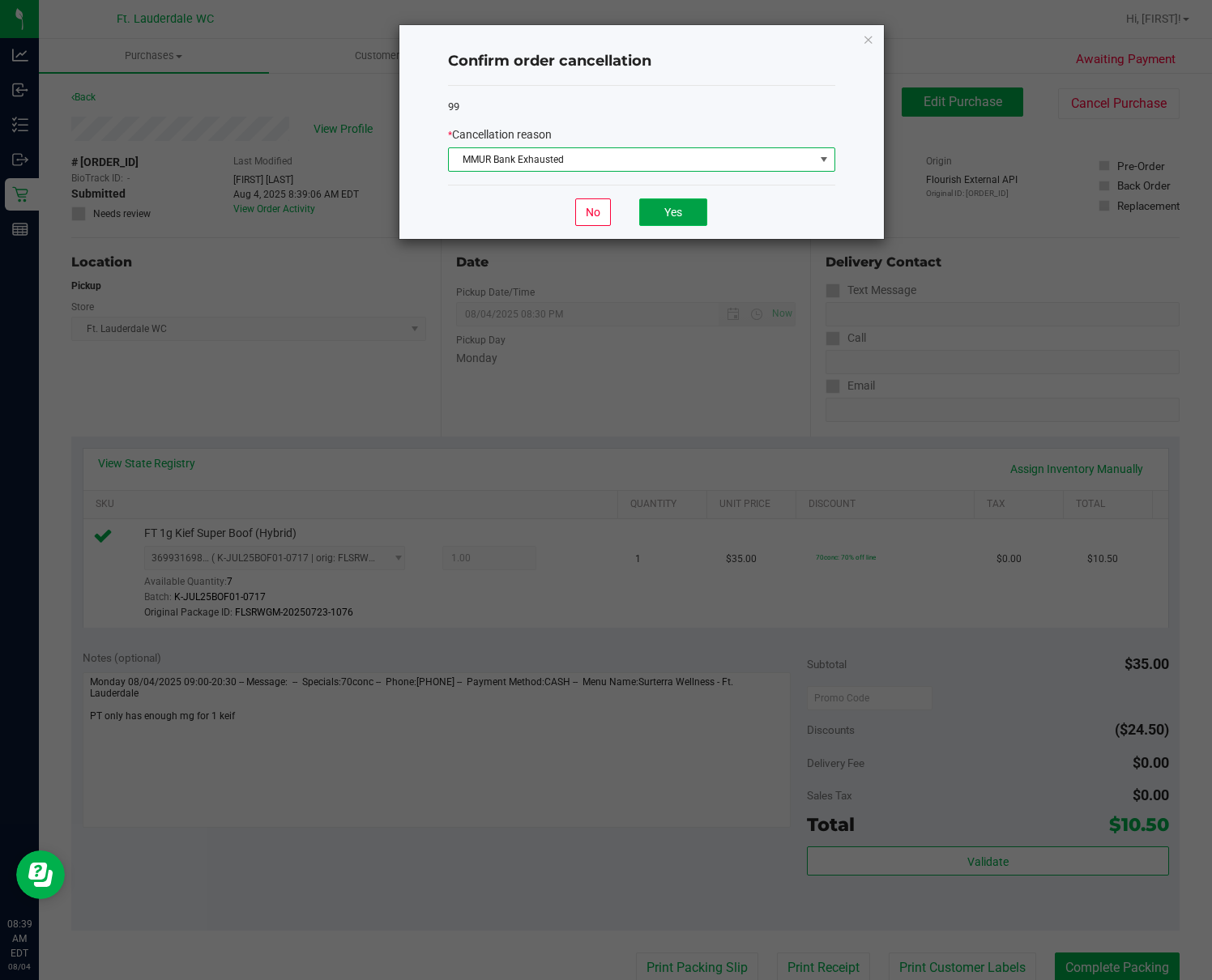 click on "Yes" 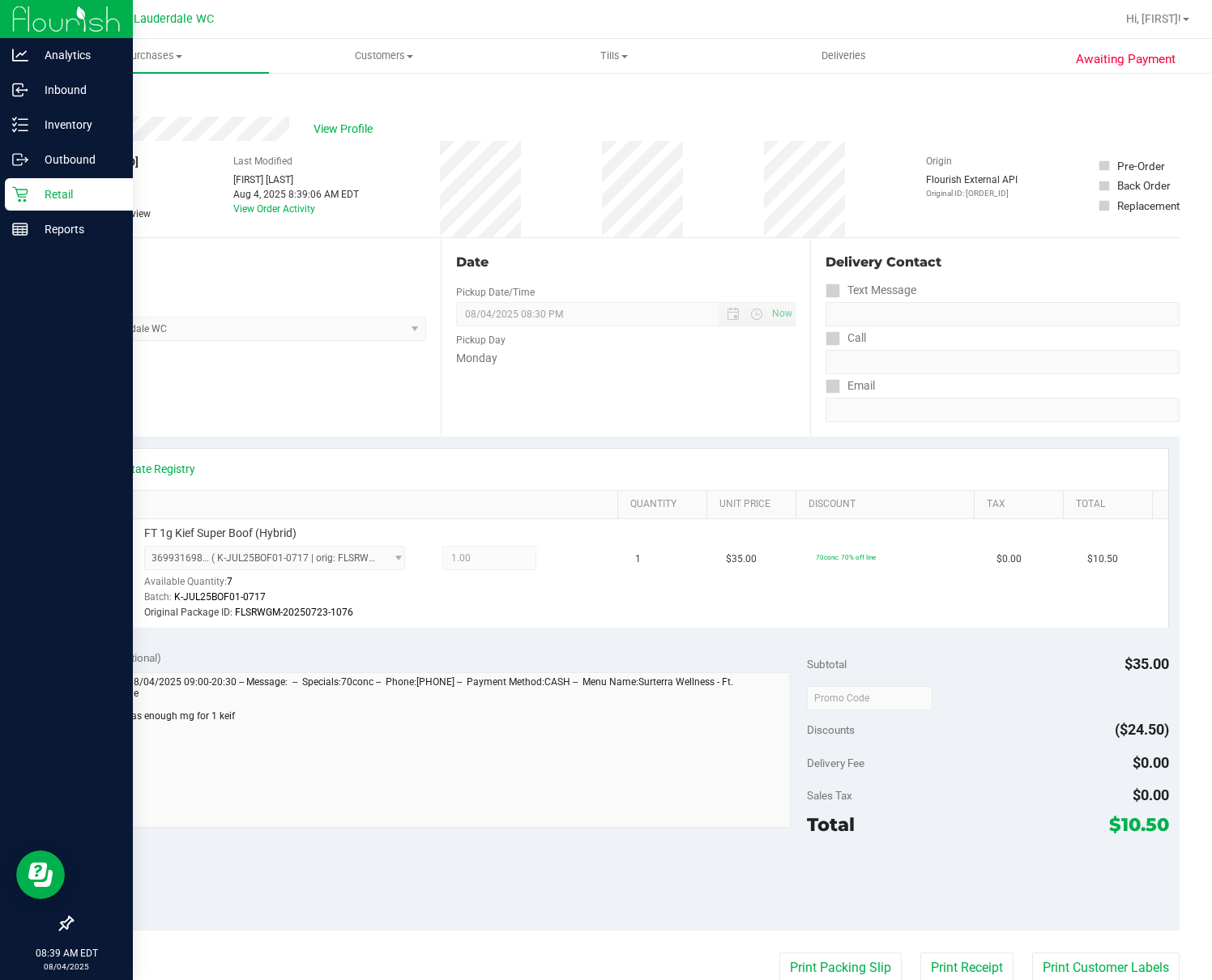click 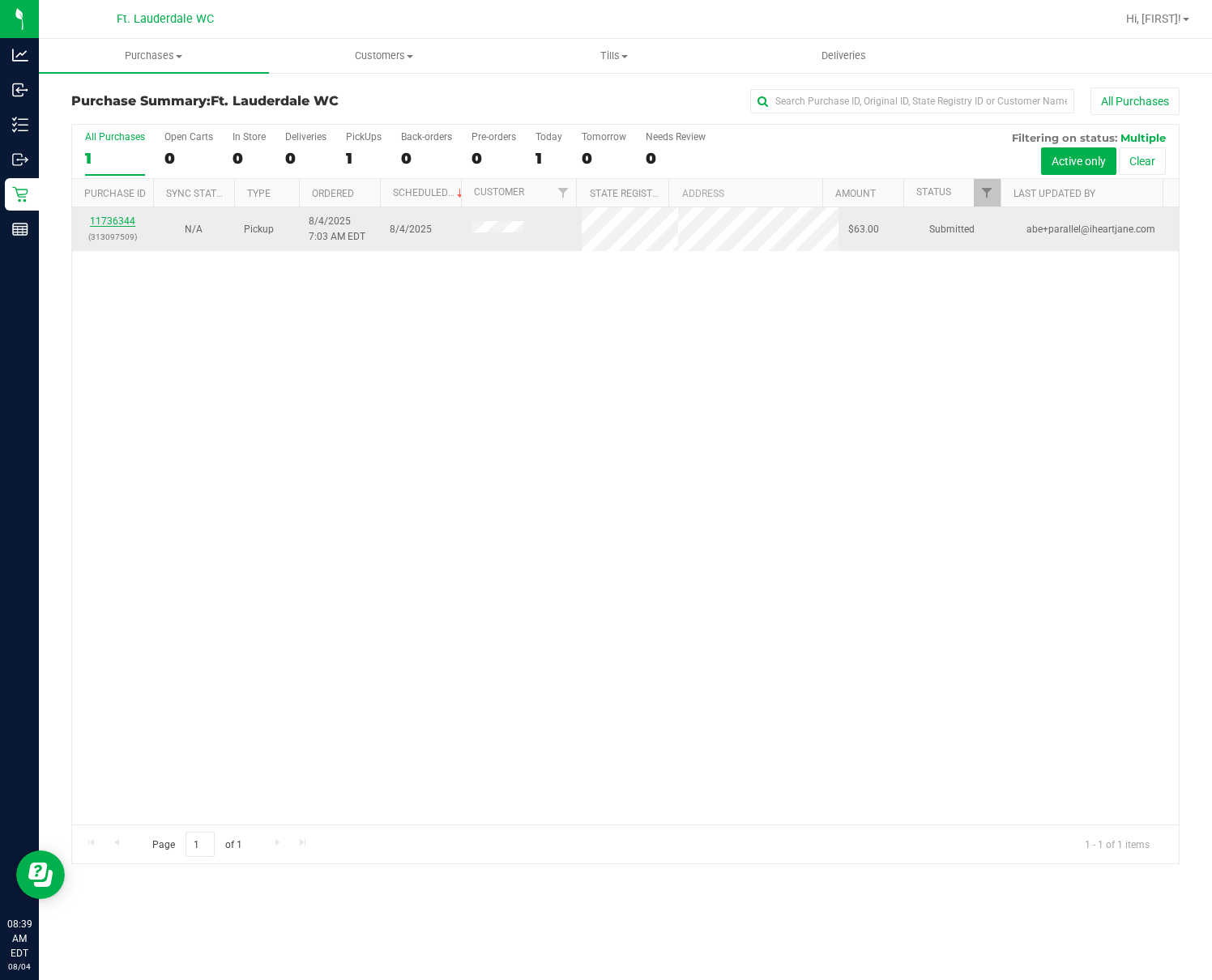 click on "11736344" at bounding box center [113, 221] 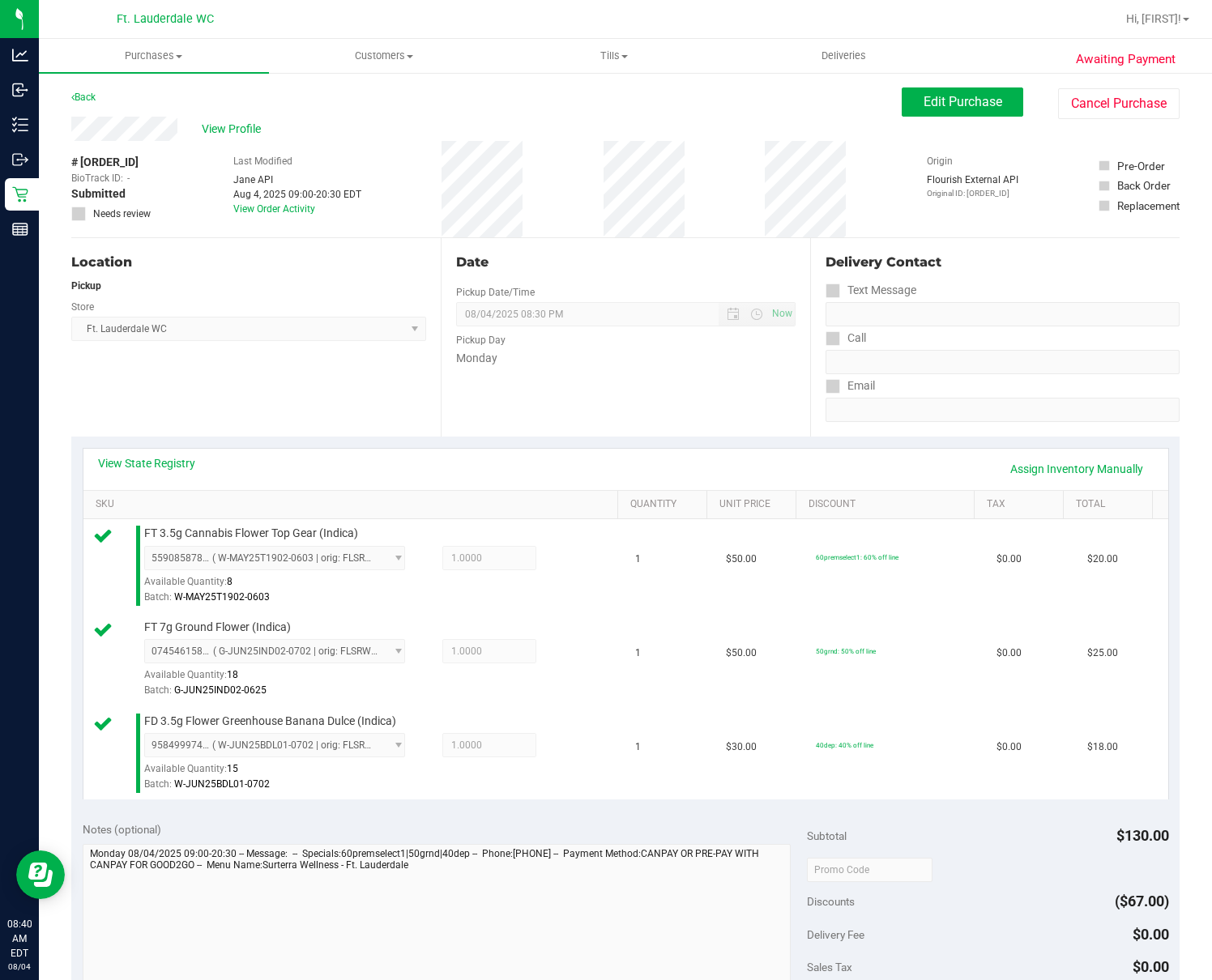 scroll, scrollTop: 264, scrollLeft: 0, axis: vertical 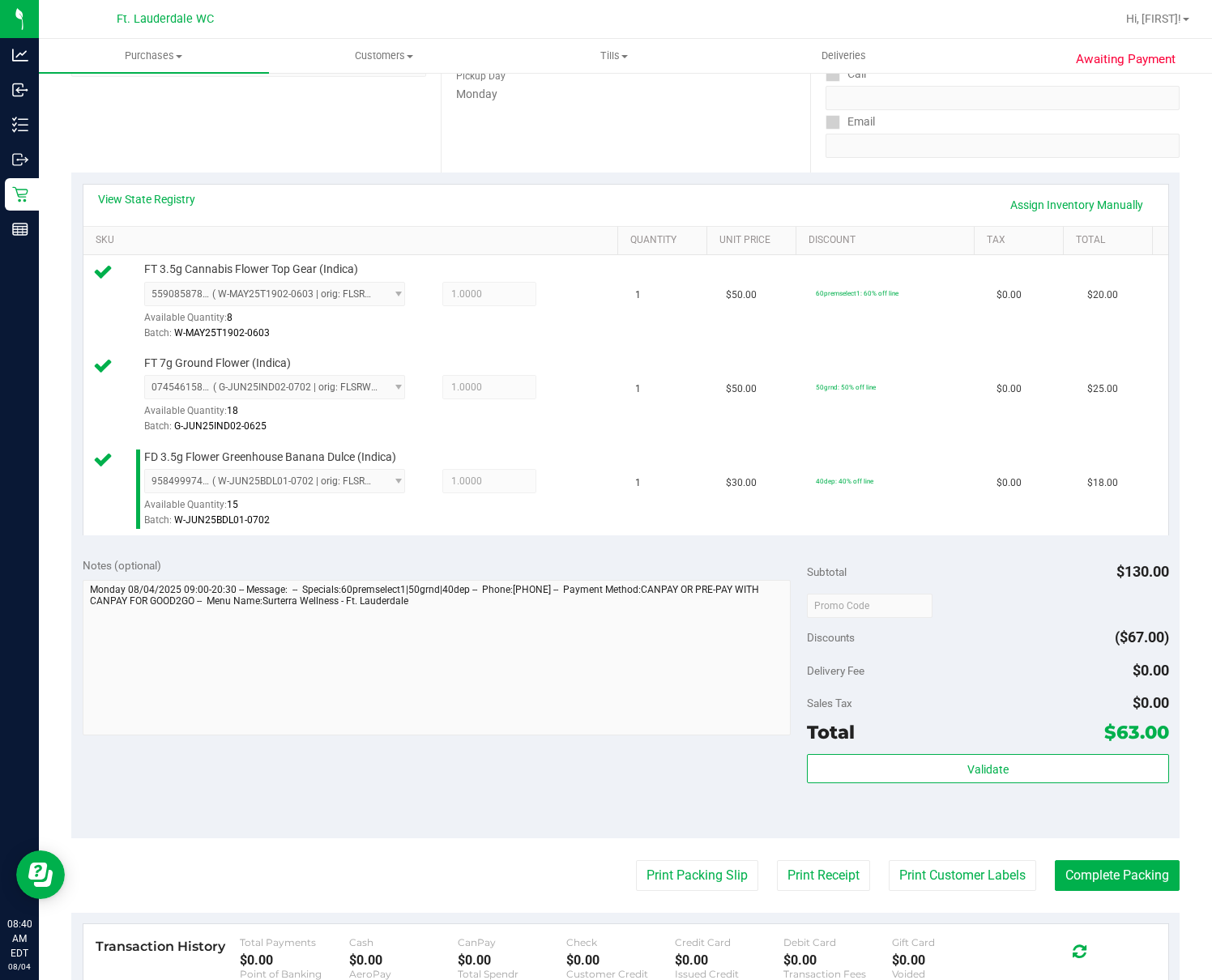 click on "Total
$63.00" at bounding box center [988, 732] 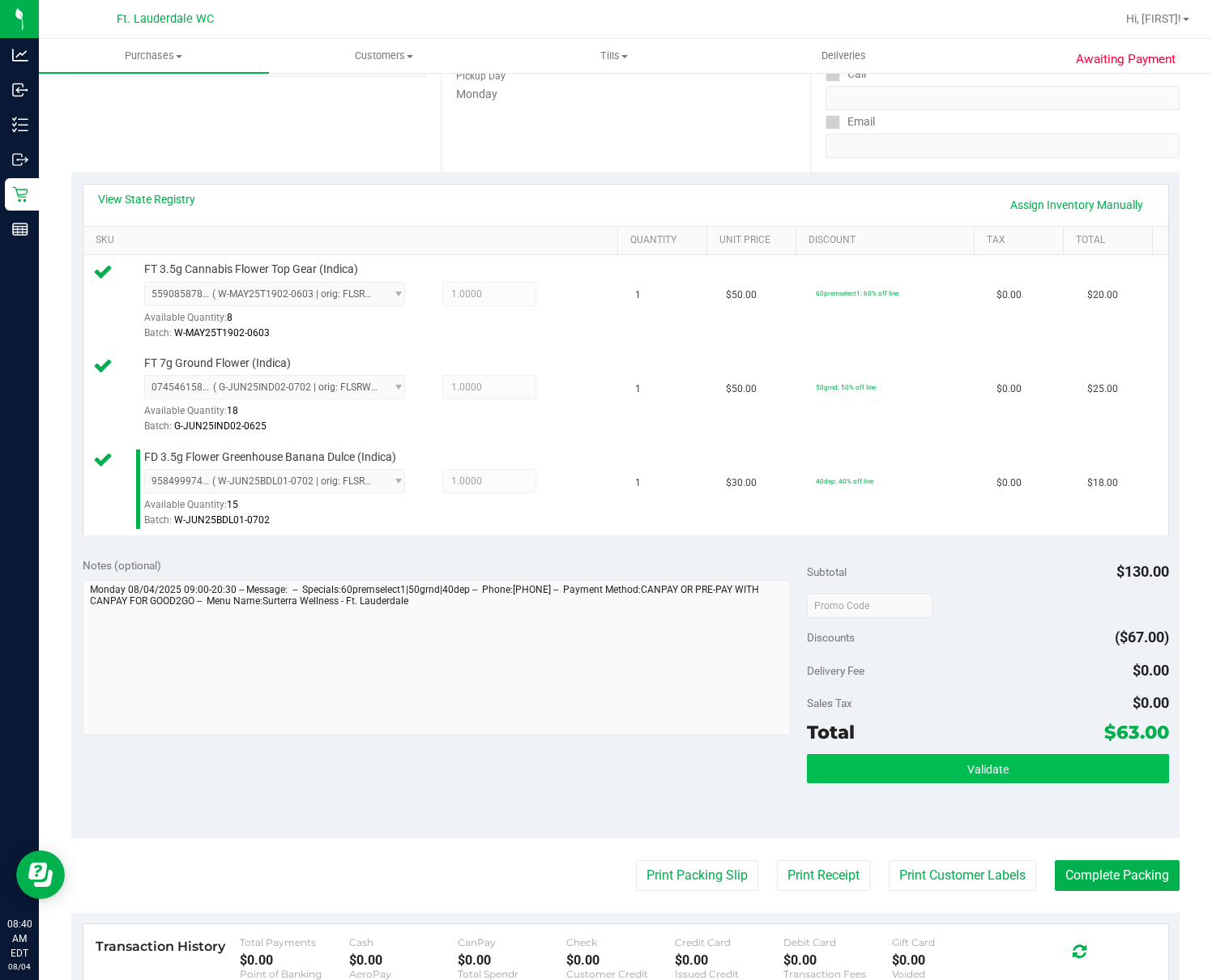 click on "Validate" at bounding box center [988, 769] 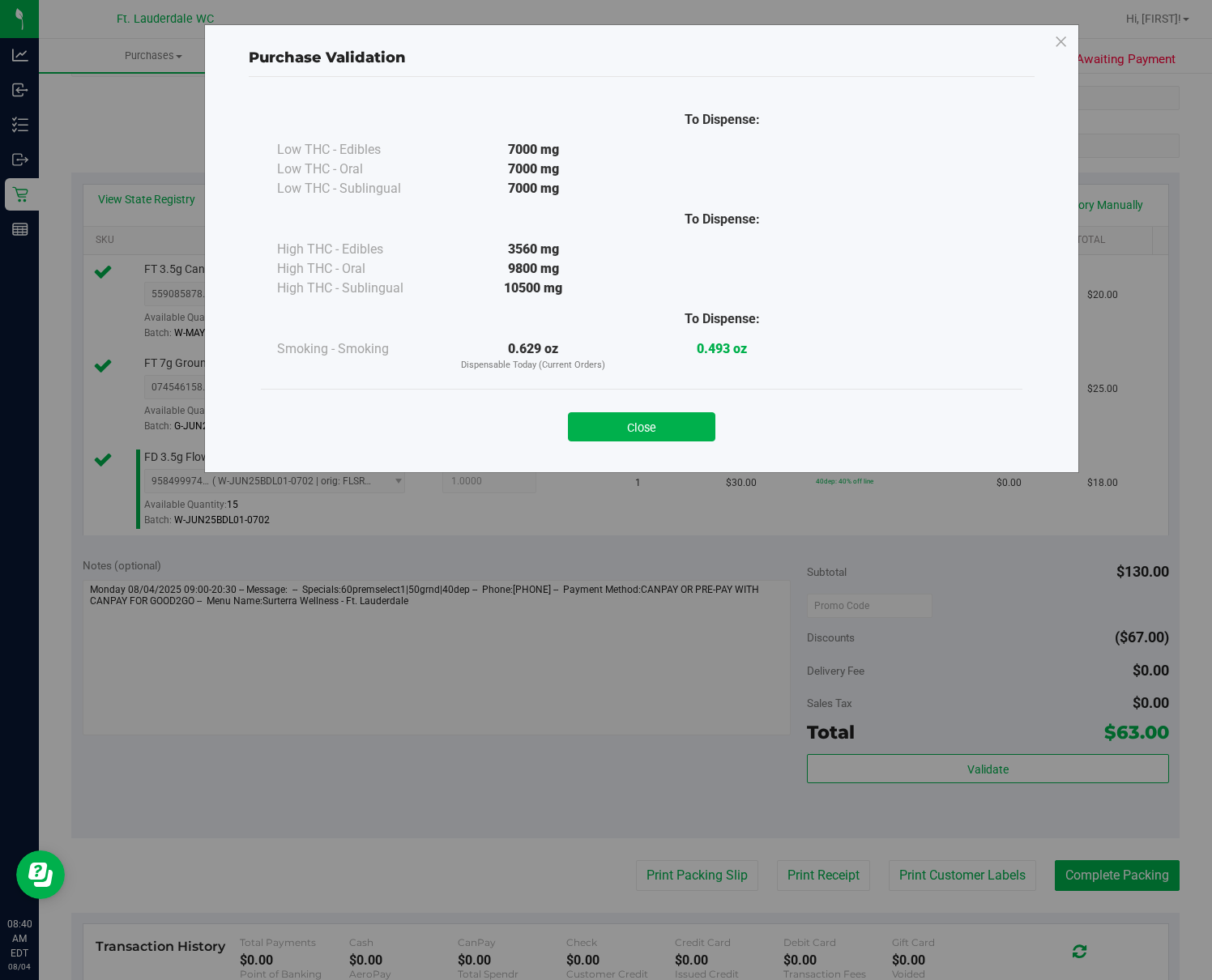 click on "Close" at bounding box center (642, 421) 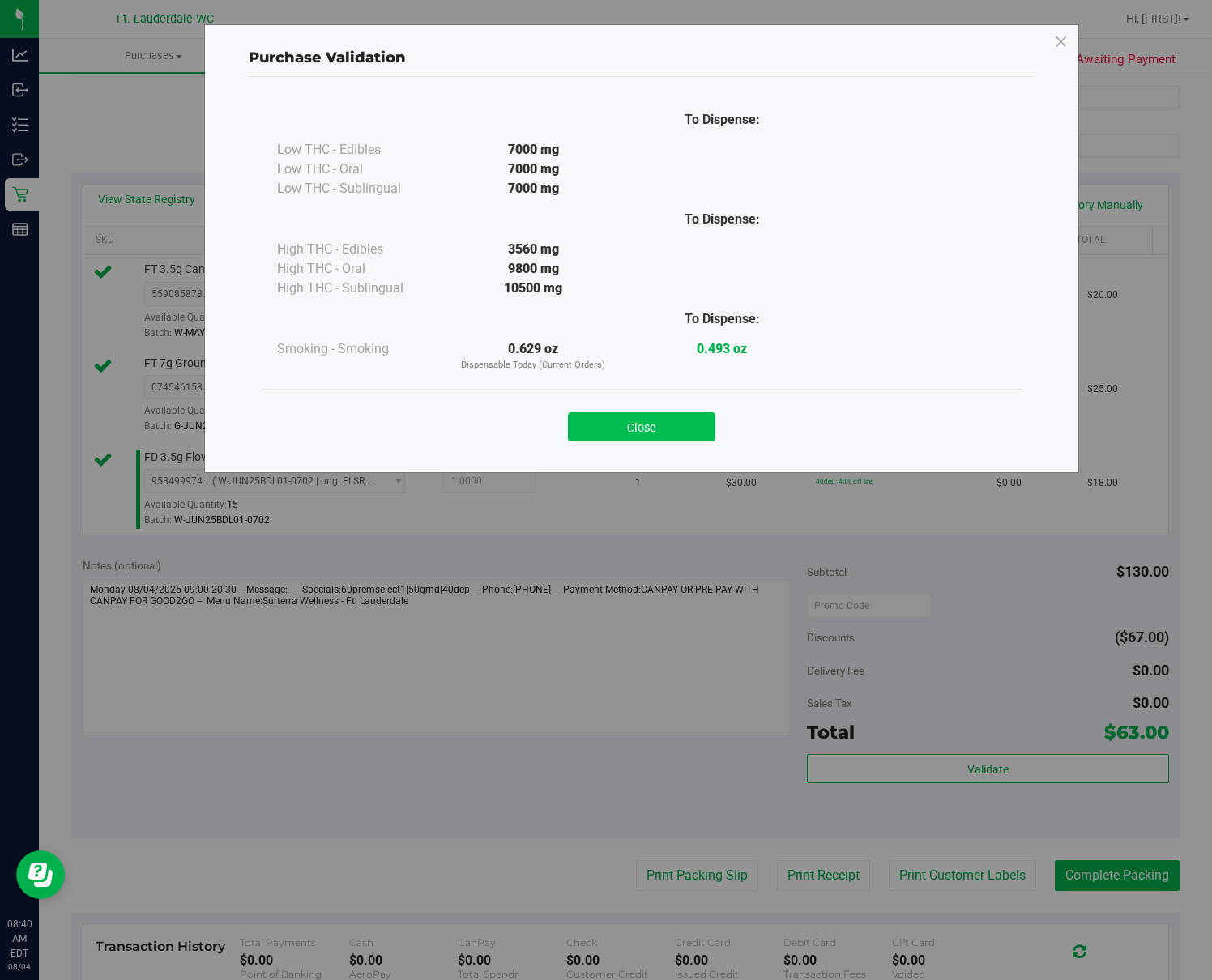 click on "Close" at bounding box center [642, 427] 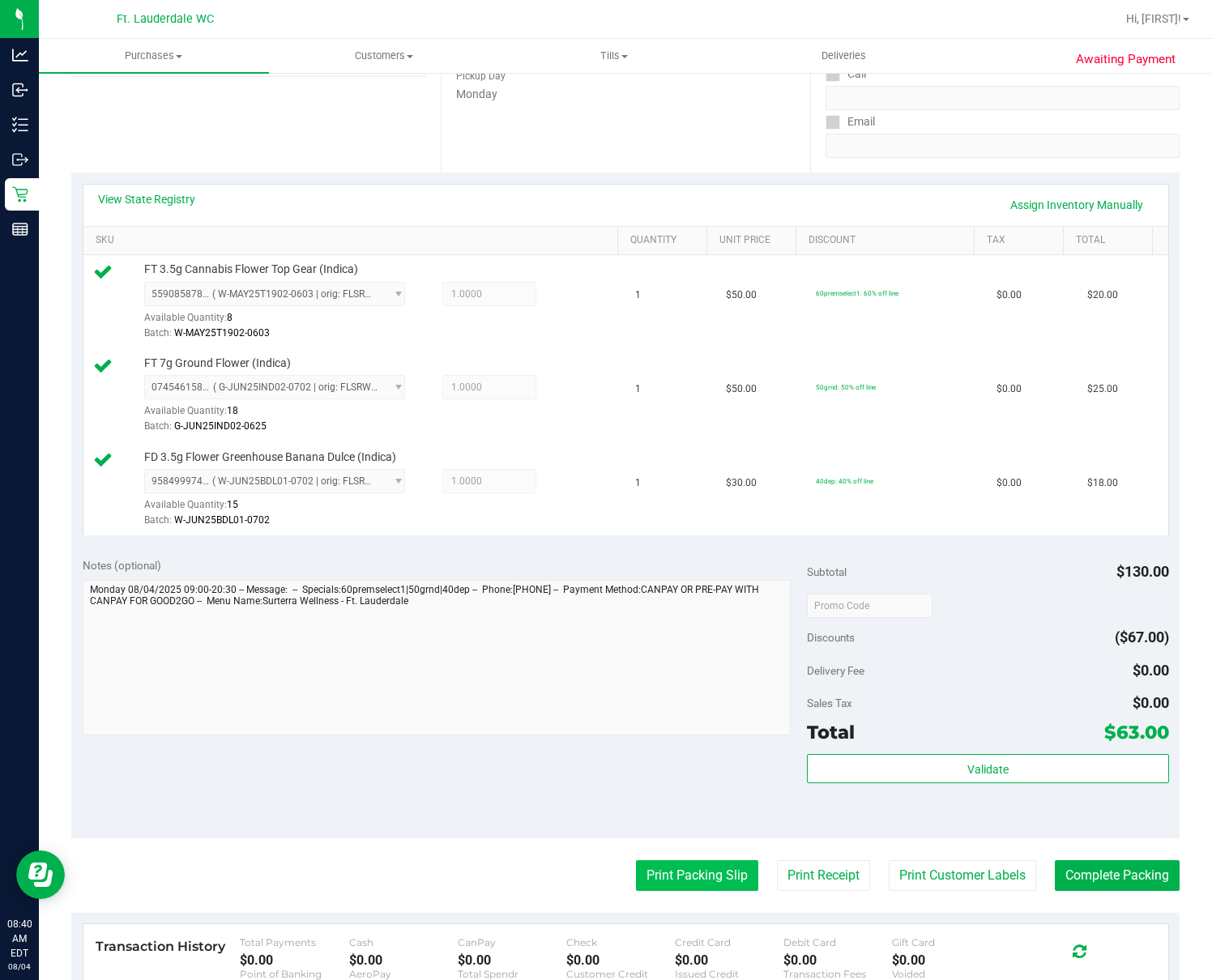 click on "Print Packing Slip" at bounding box center [697, 876] 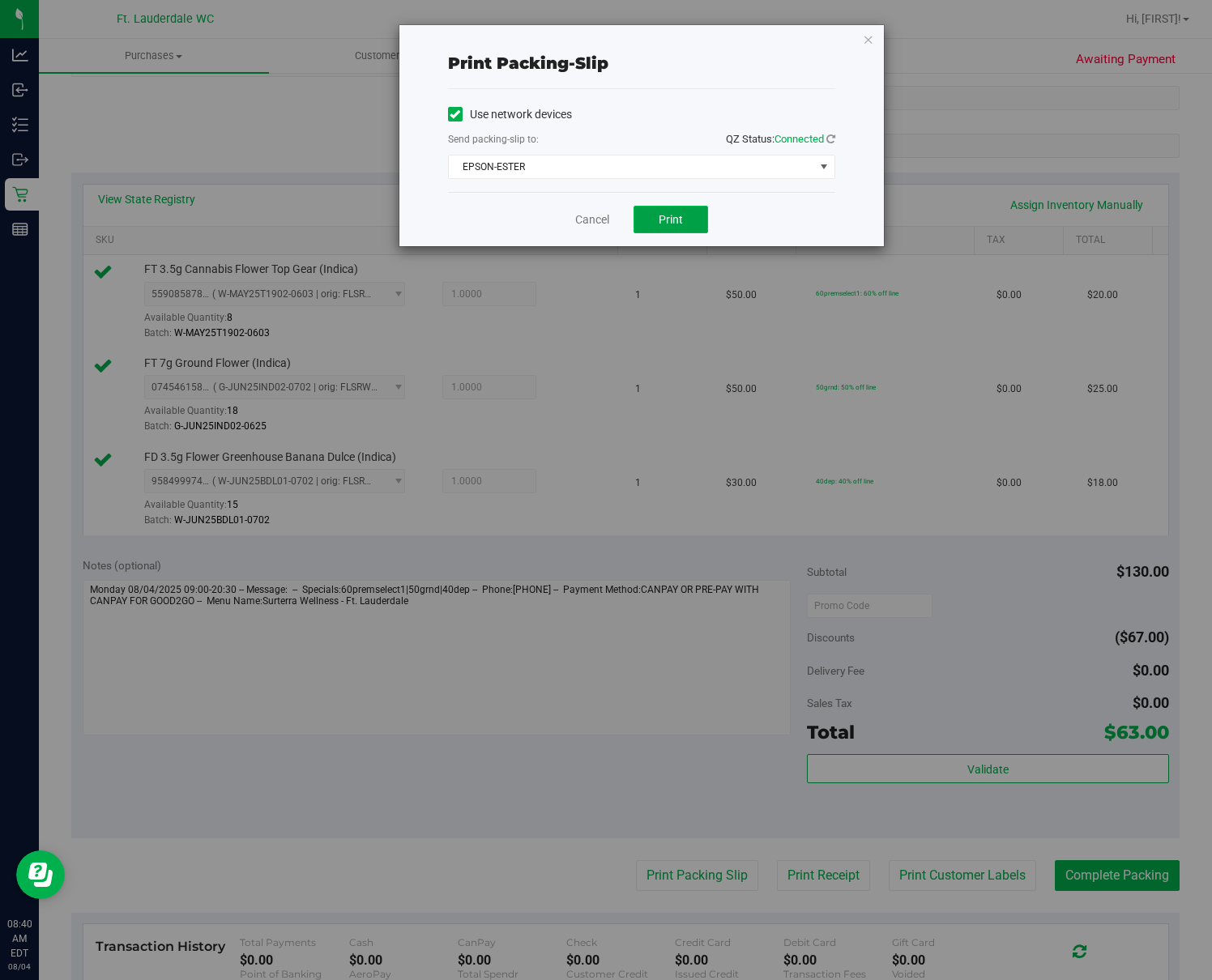 click on "Print" at bounding box center (671, 219) 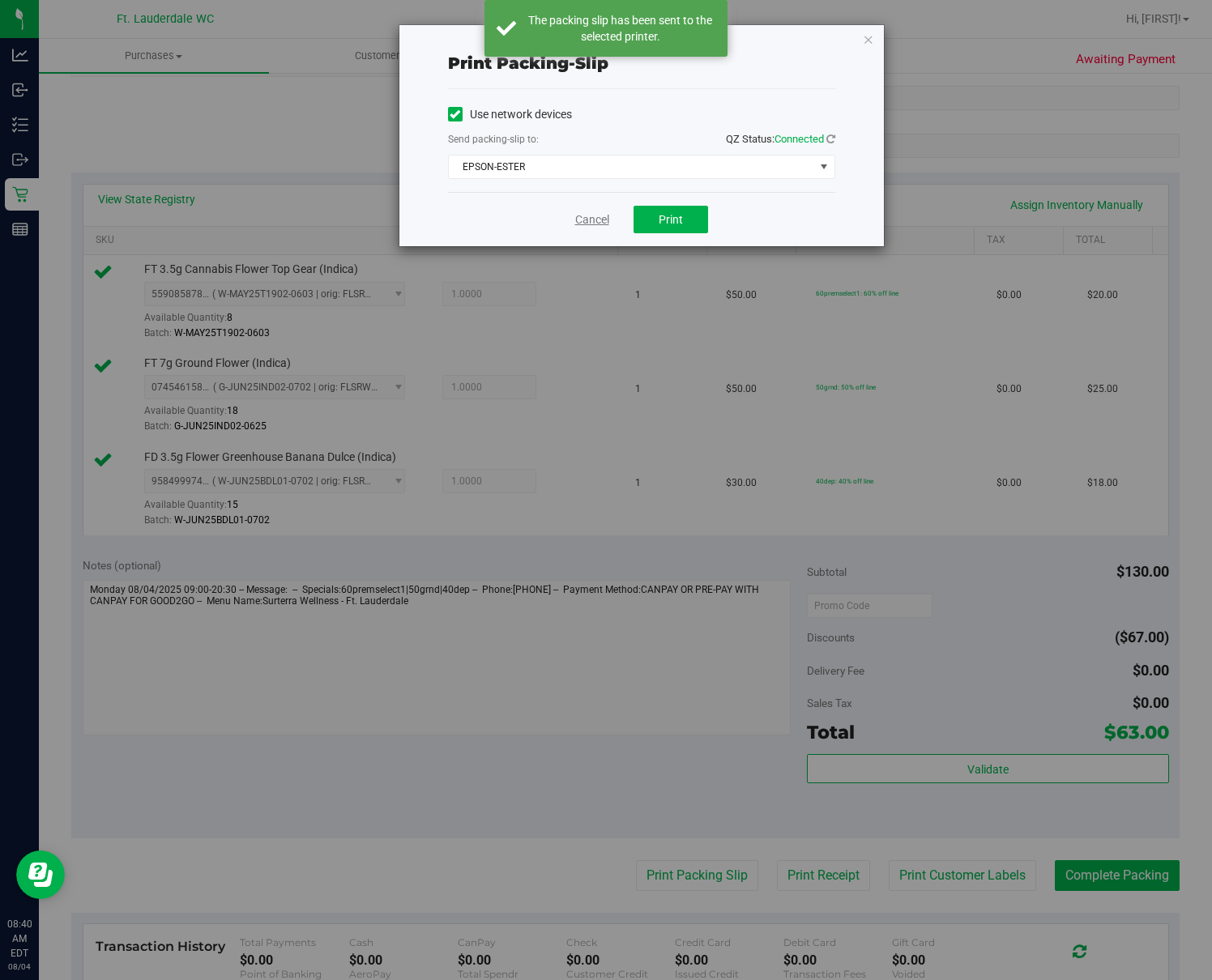 click on "Cancel" at bounding box center (592, 219) 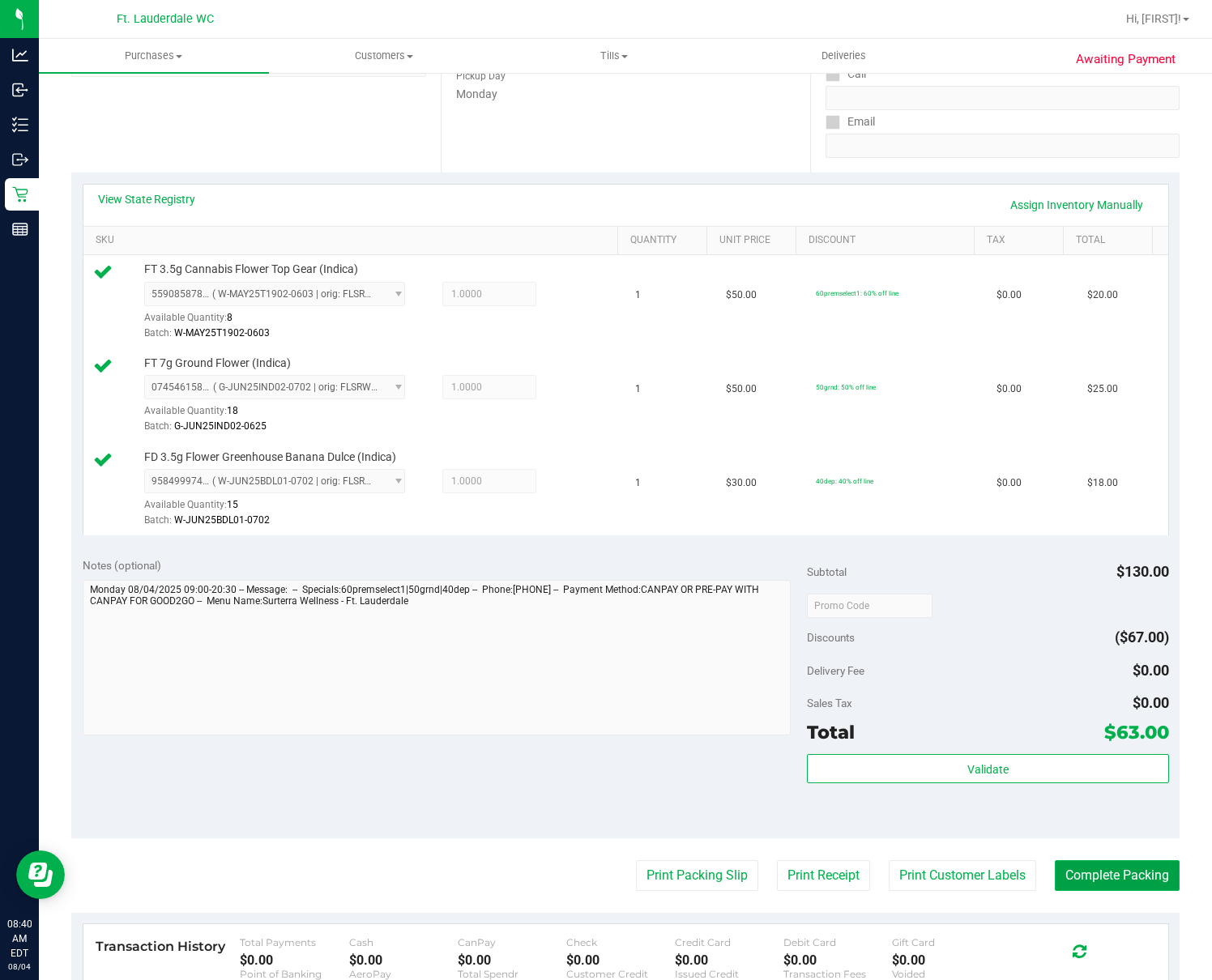 click on "Complete Packing" at bounding box center [1117, 876] 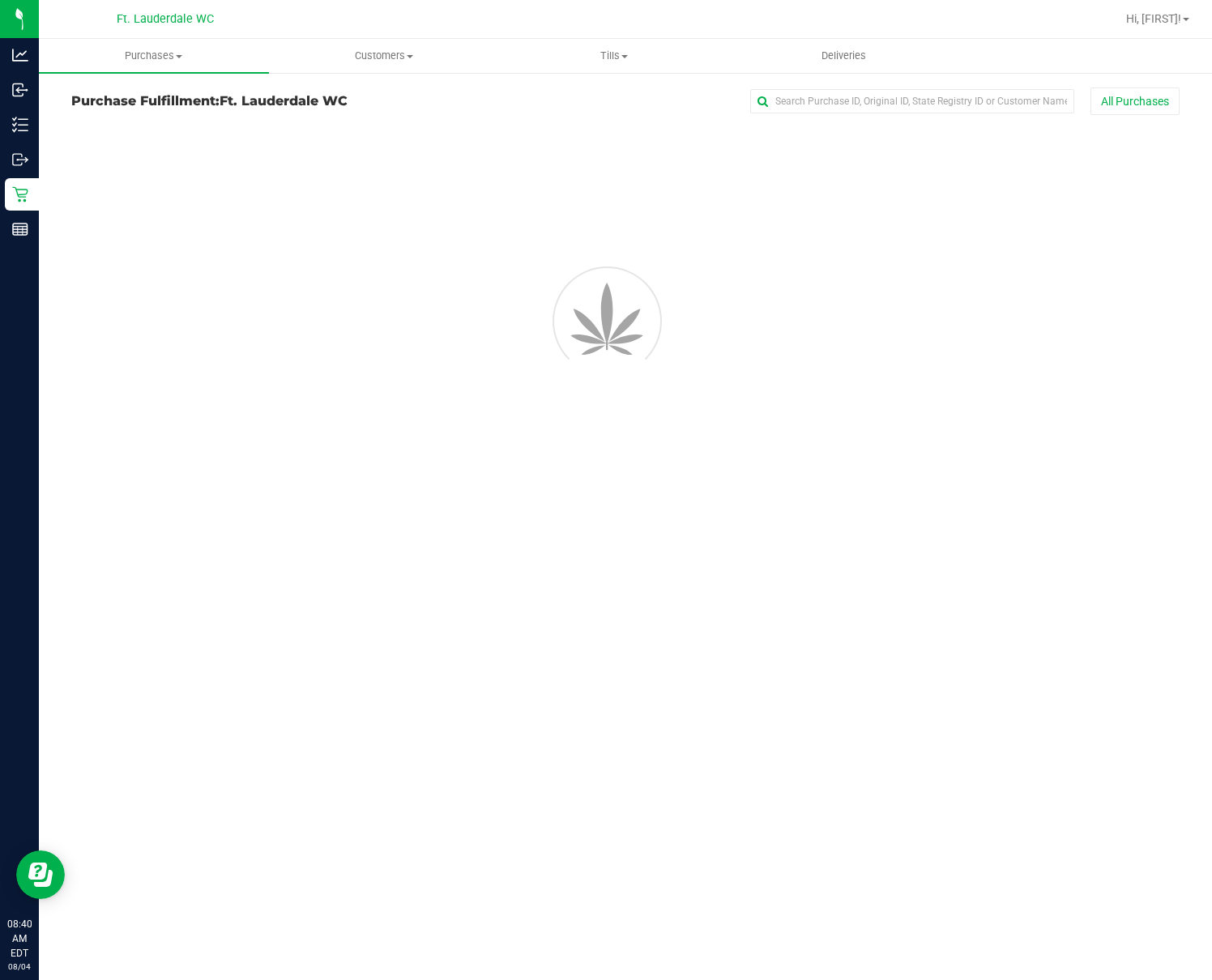 scroll, scrollTop: 0, scrollLeft: 0, axis: both 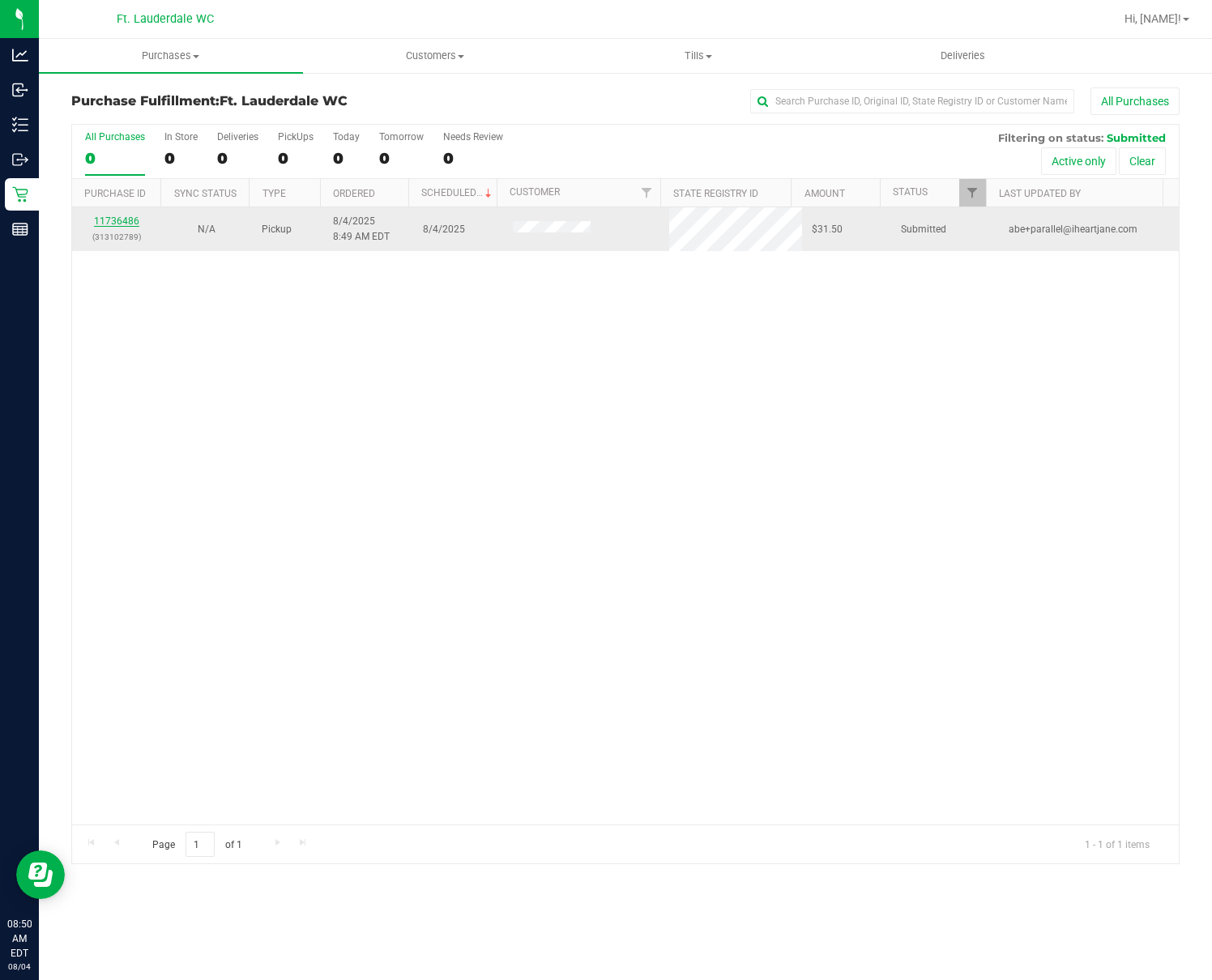 click on "11736486" at bounding box center [117, 221] 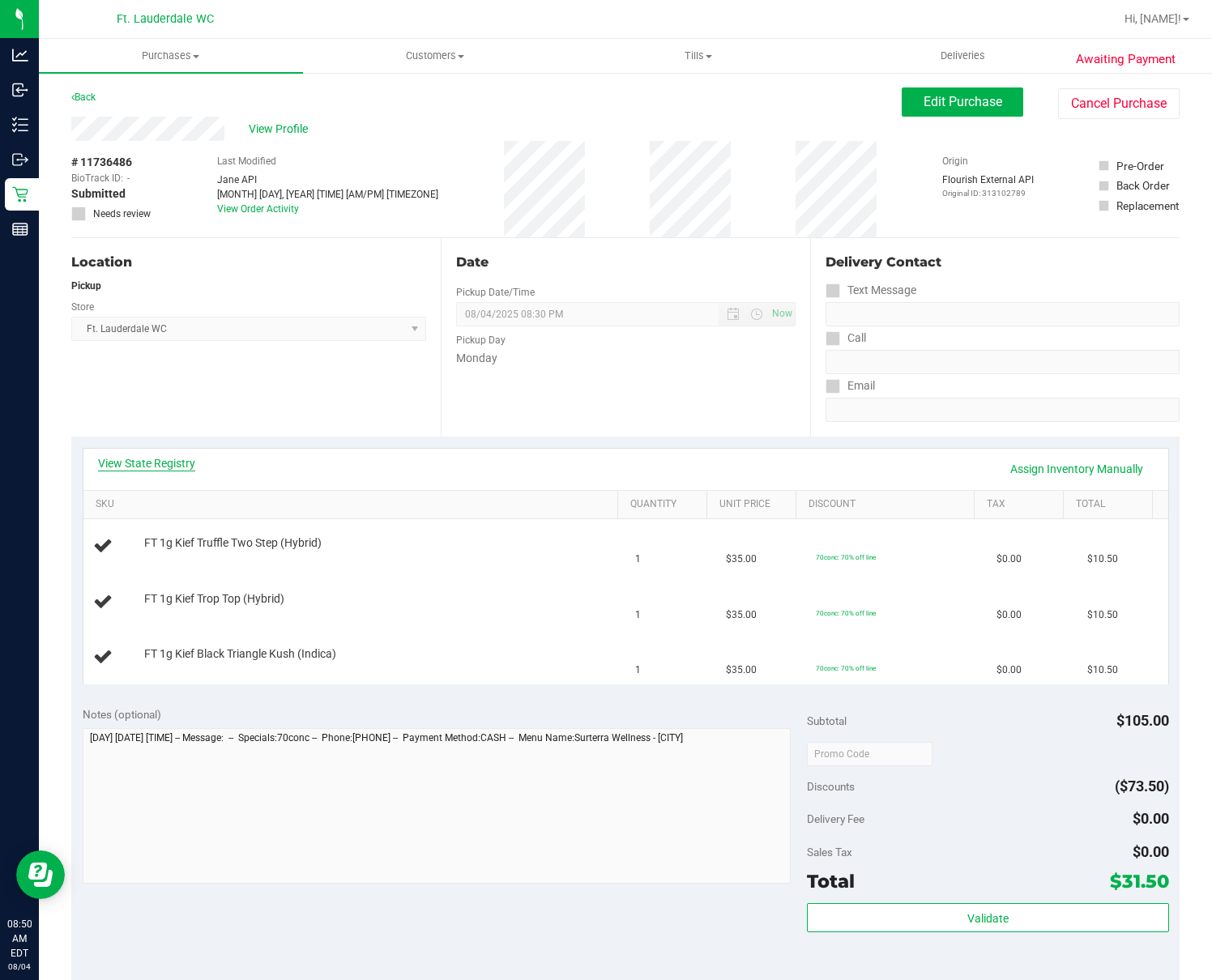 click on "View State Registry" at bounding box center (147, 463) 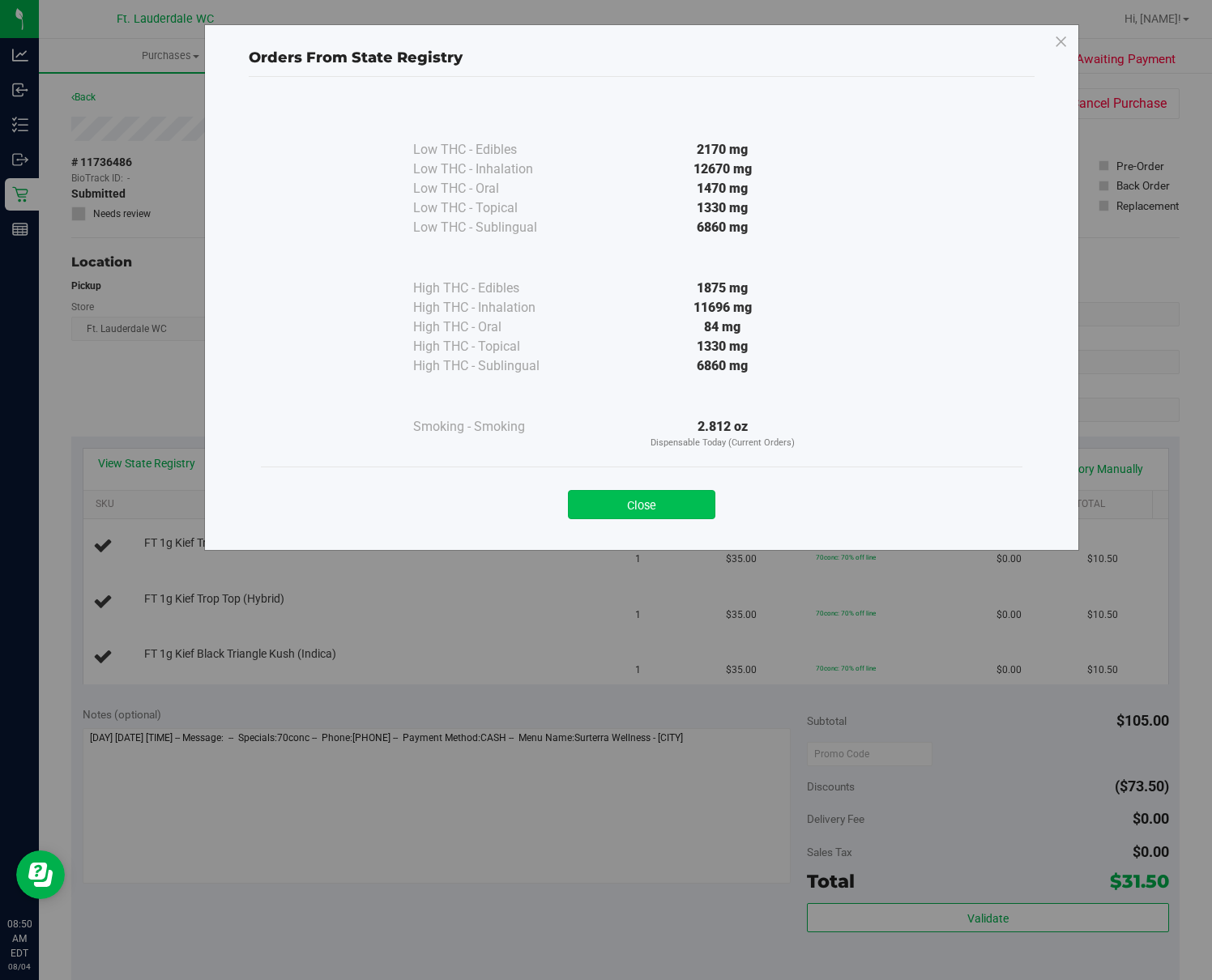 click on "Close" at bounding box center (642, 505) 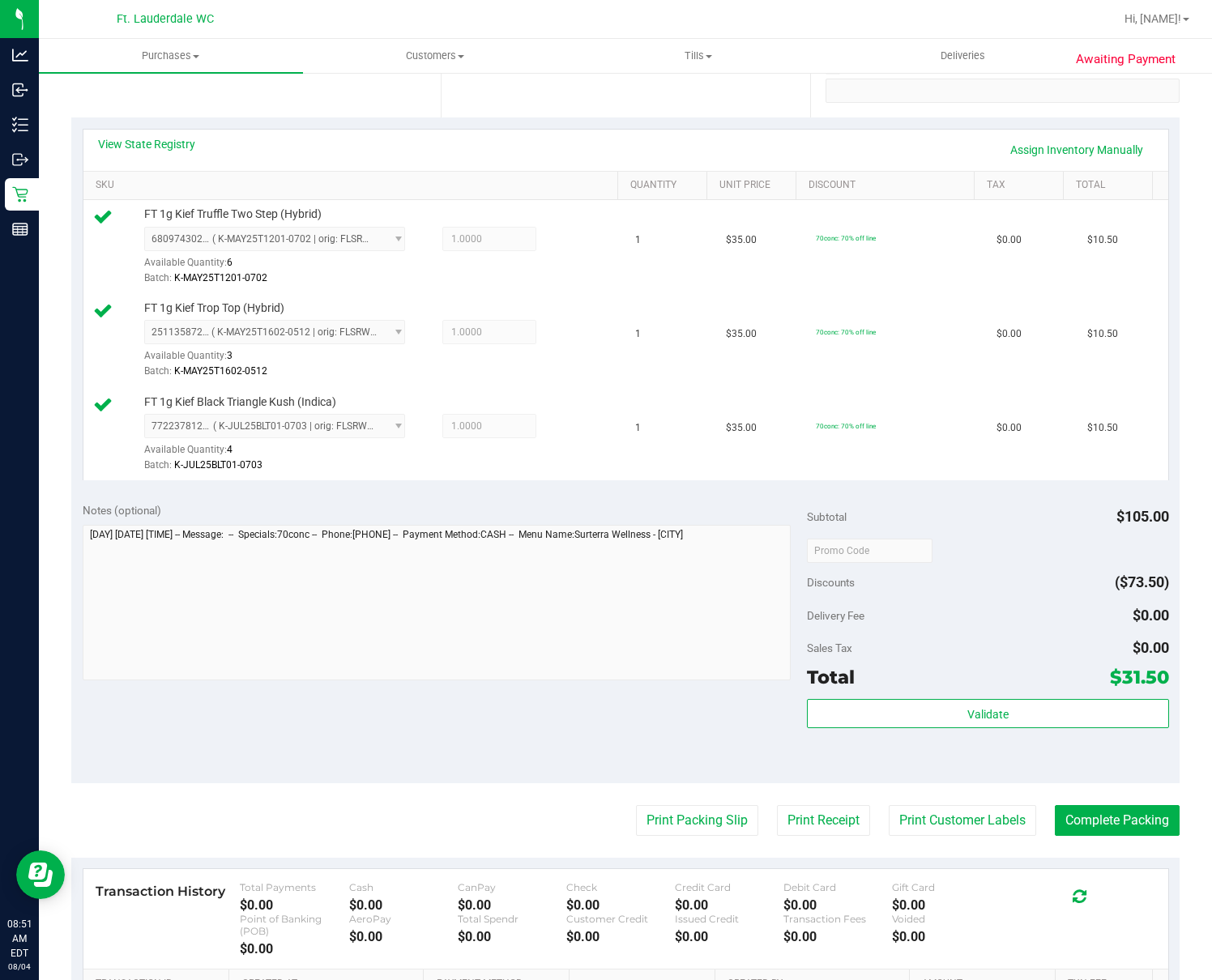 scroll, scrollTop: 539, scrollLeft: 0, axis: vertical 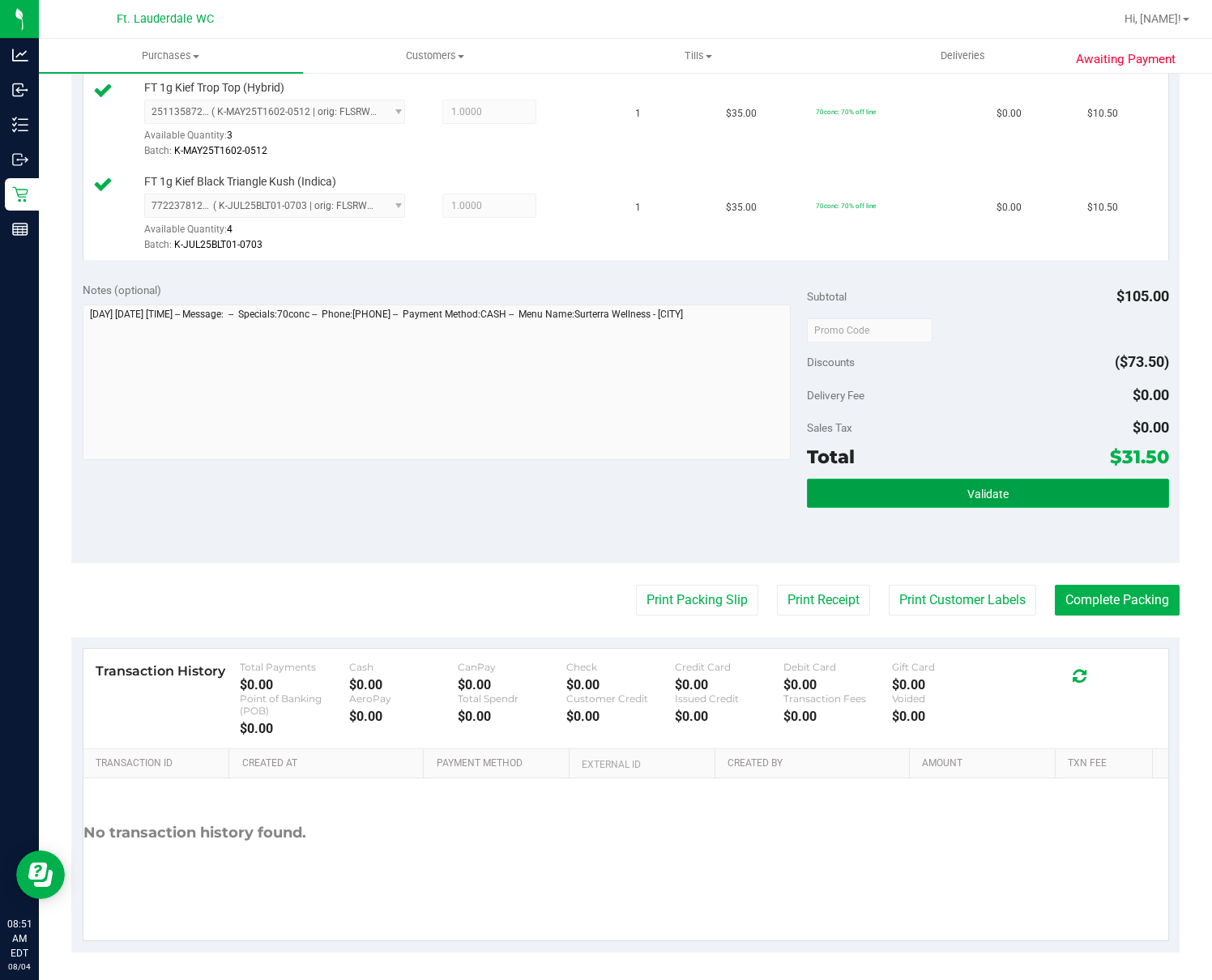 click on "Validate" at bounding box center [988, 493] 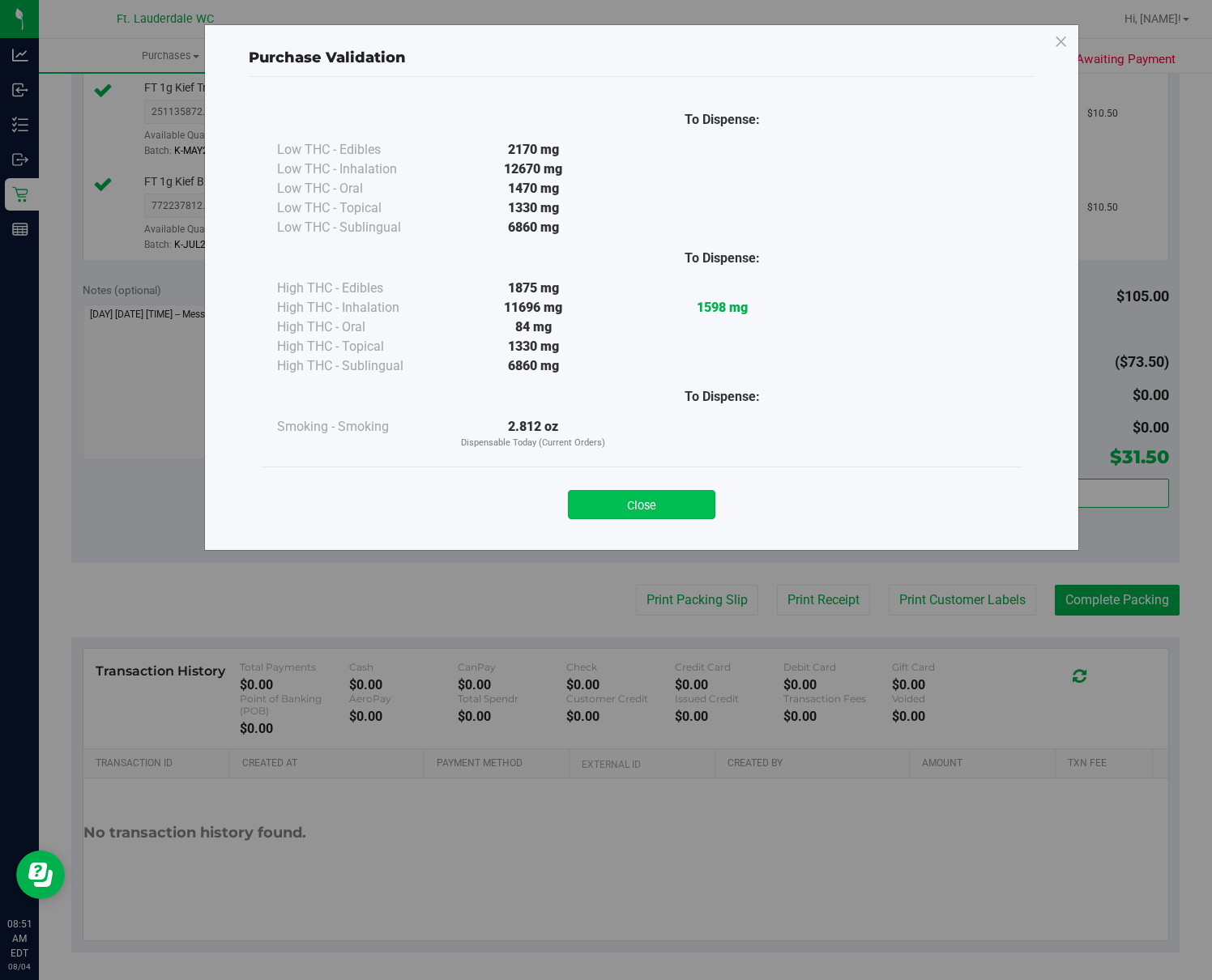 click on "Close" at bounding box center [642, 505] 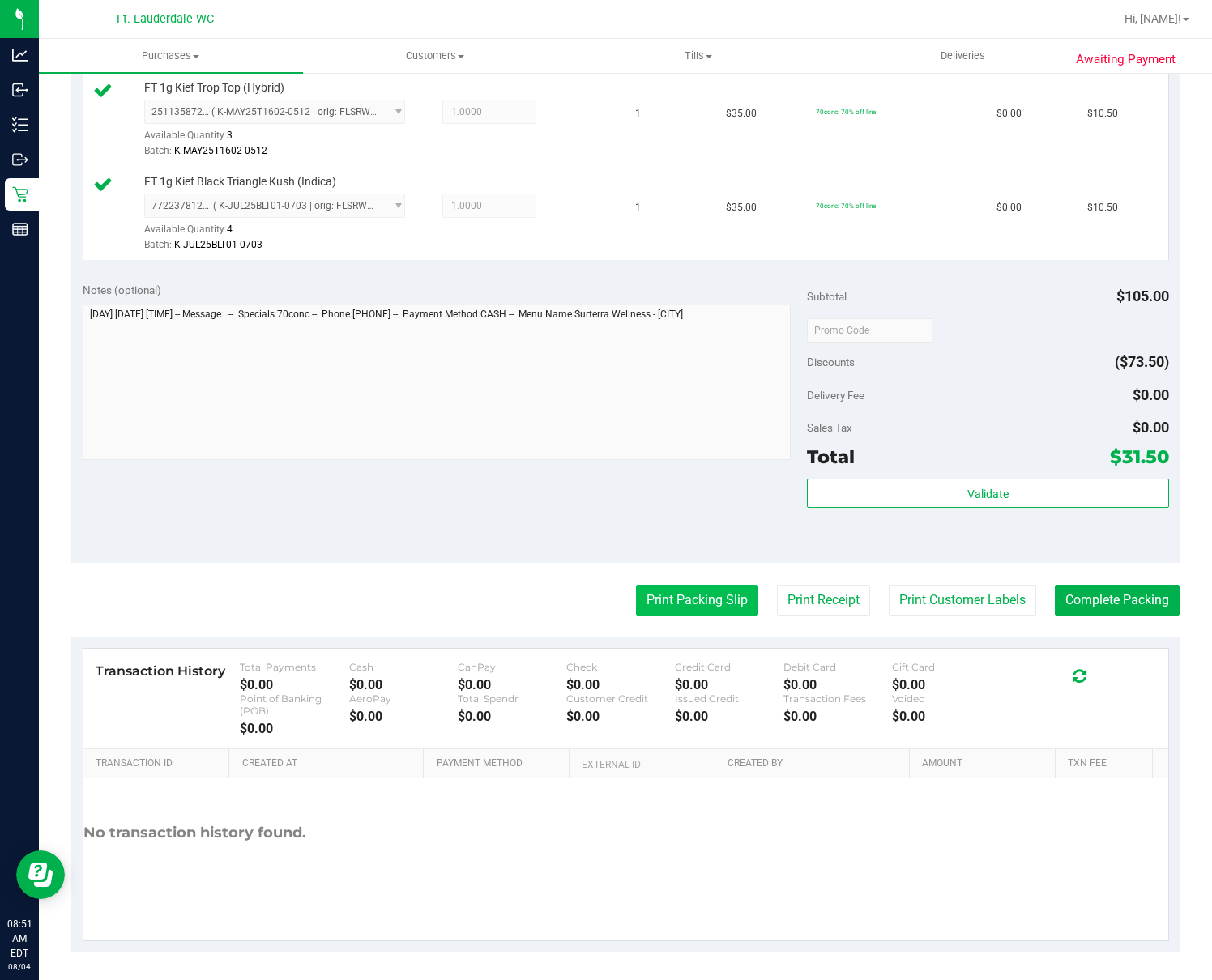 click on "Print Packing Slip" at bounding box center (697, 600) 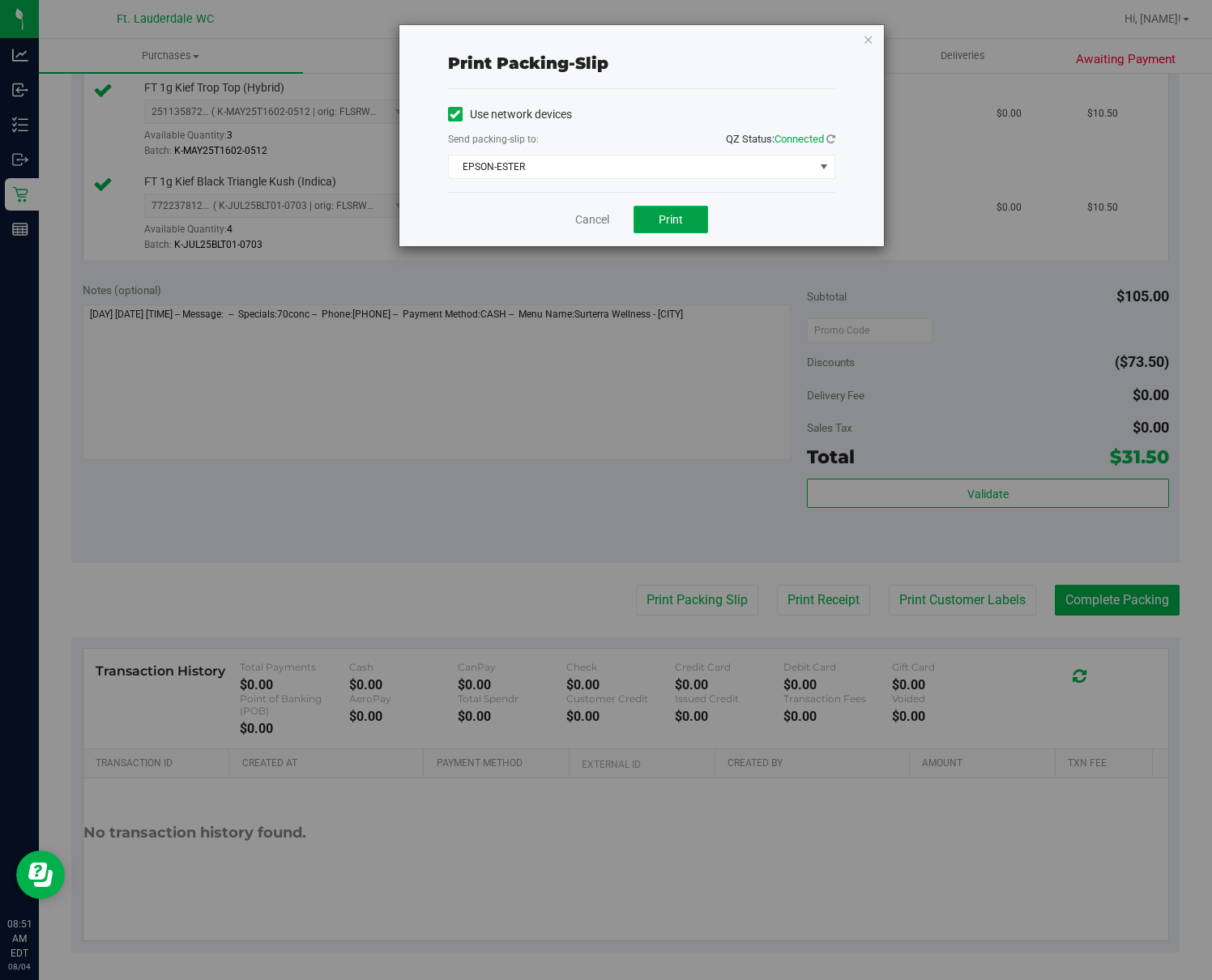 click on "Print" at bounding box center (671, 219) 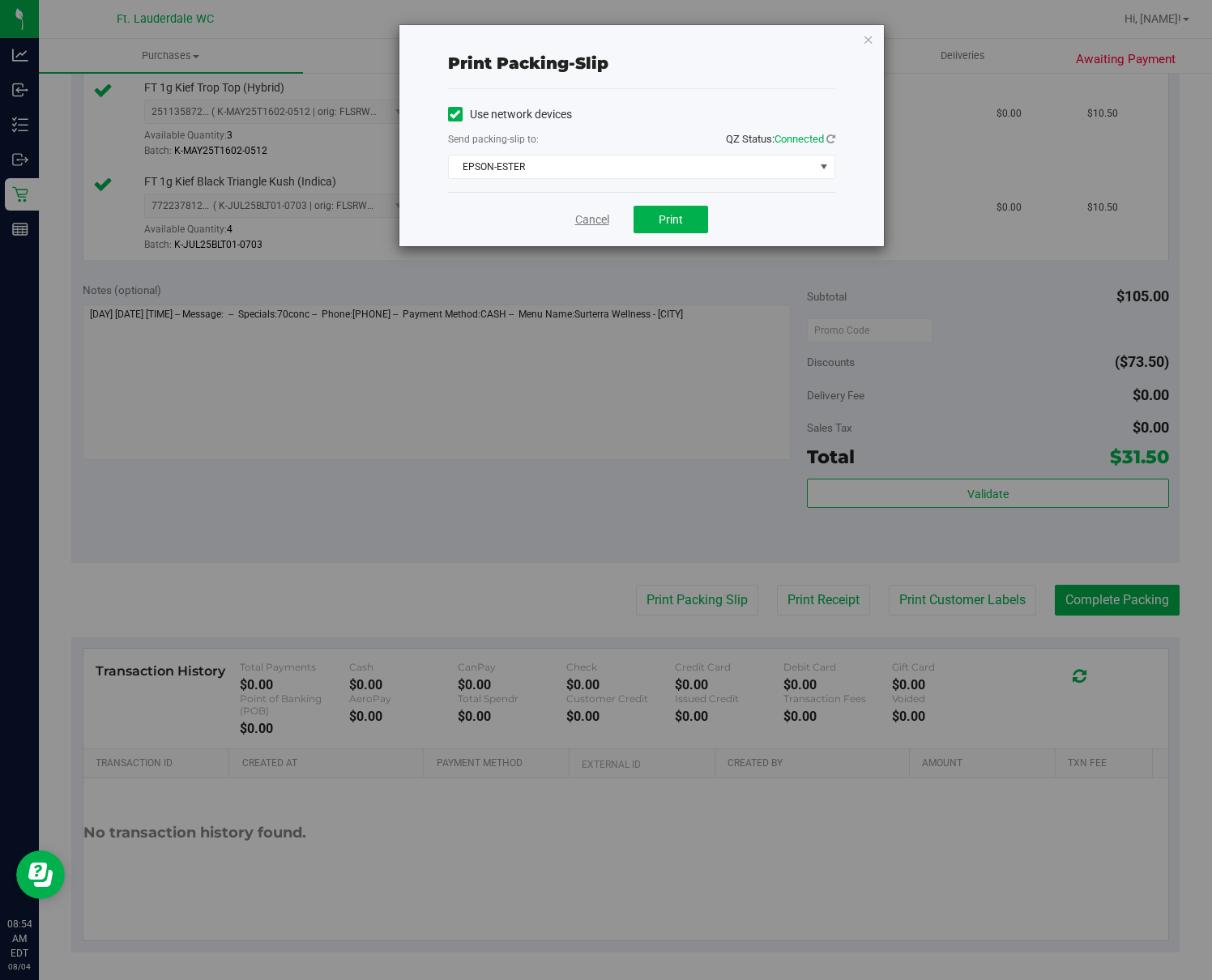 click on "Cancel" at bounding box center [592, 219] 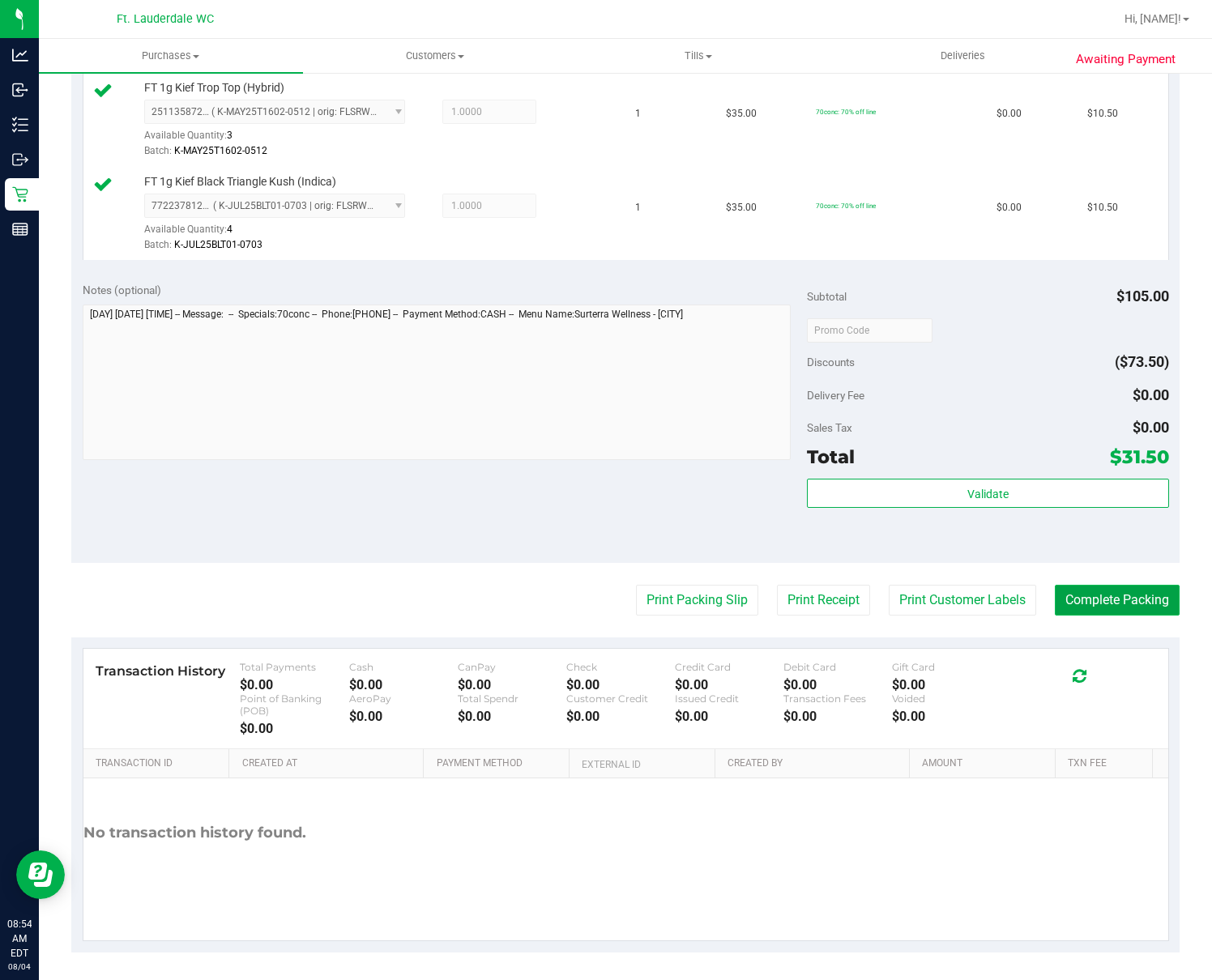 click on "Complete Packing" at bounding box center (1117, 600) 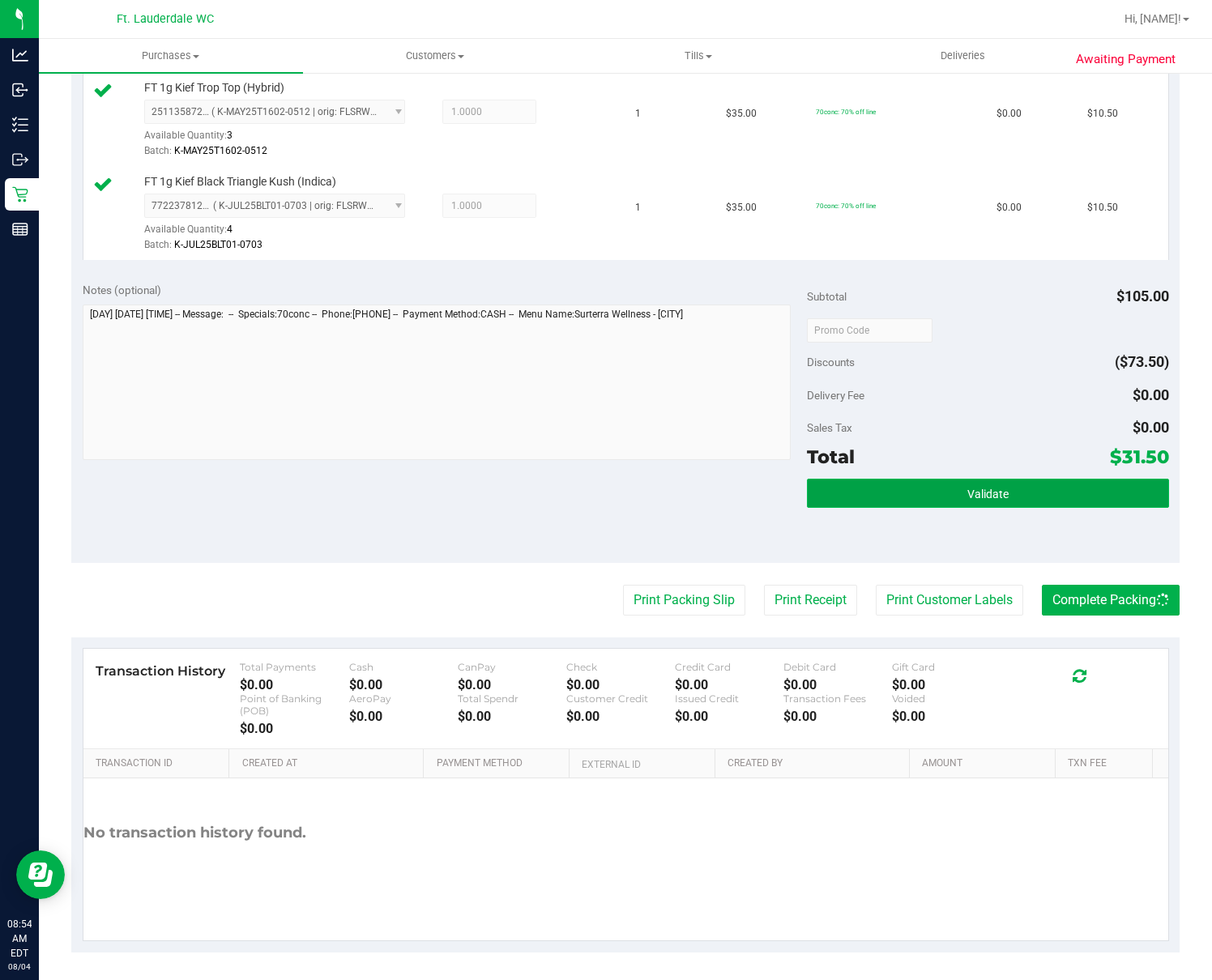 click on "Validate" at bounding box center (988, 493) 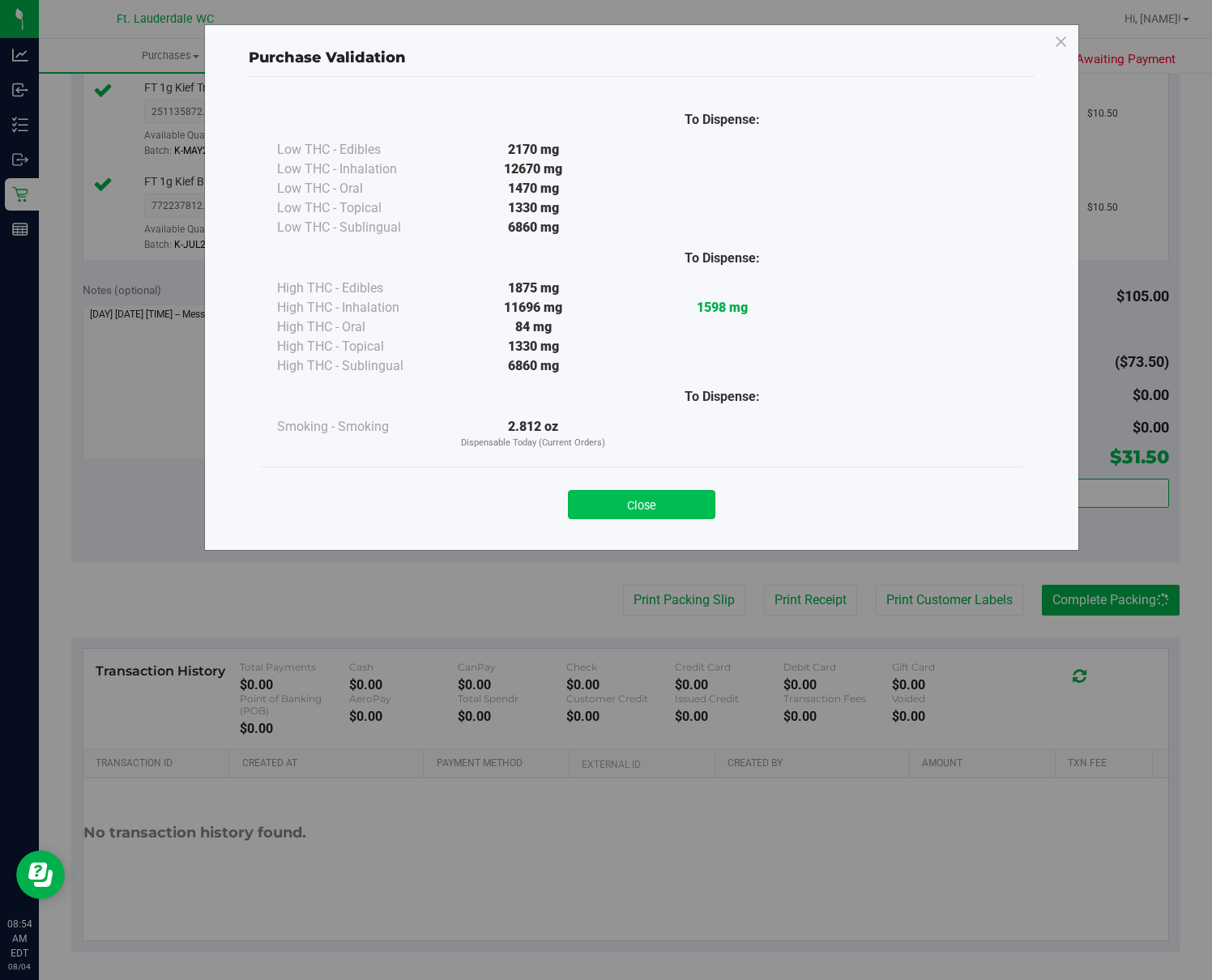 click on "Close" at bounding box center [642, 505] 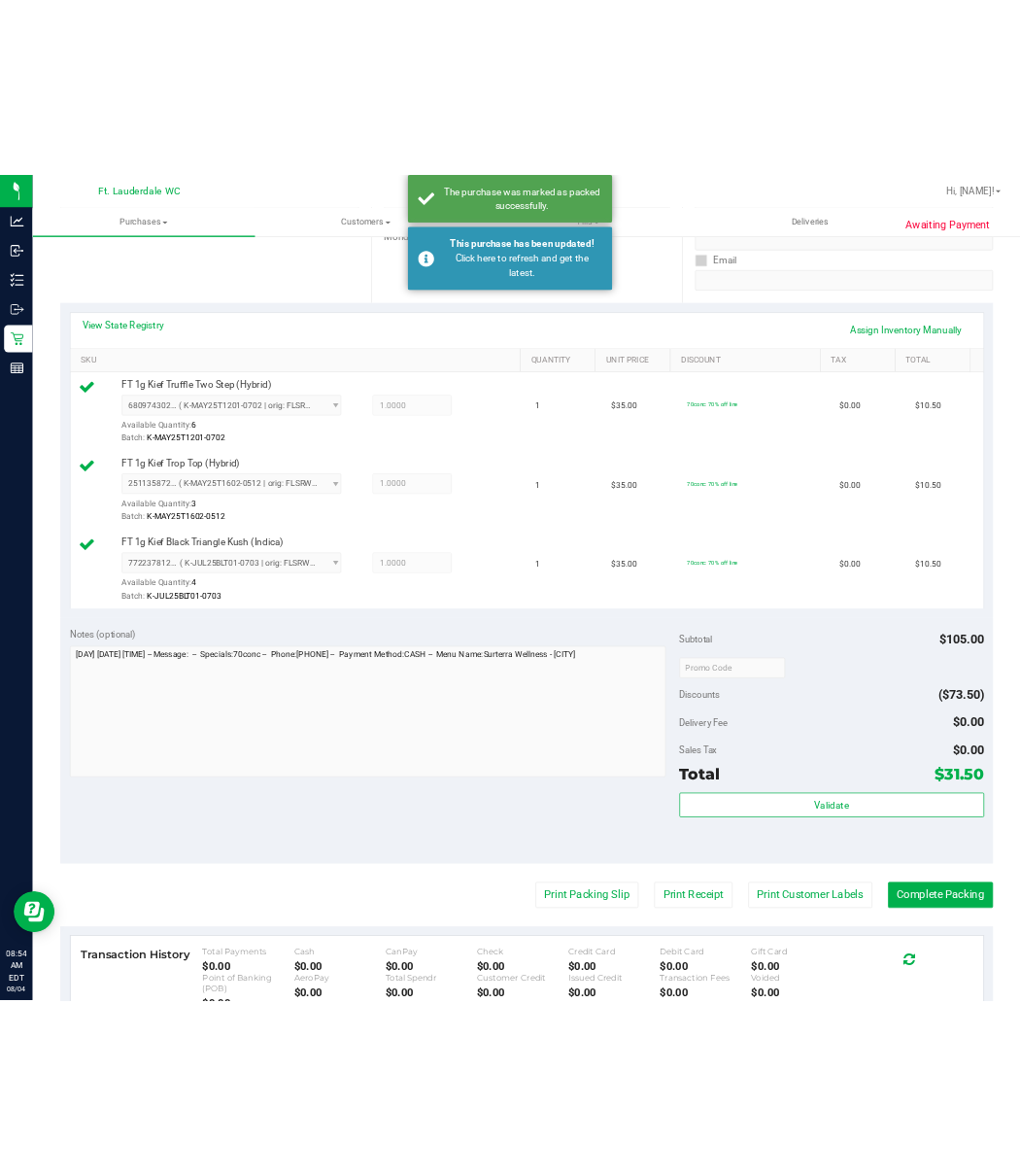 scroll, scrollTop: 0, scrollLeft: 0, axis: both 